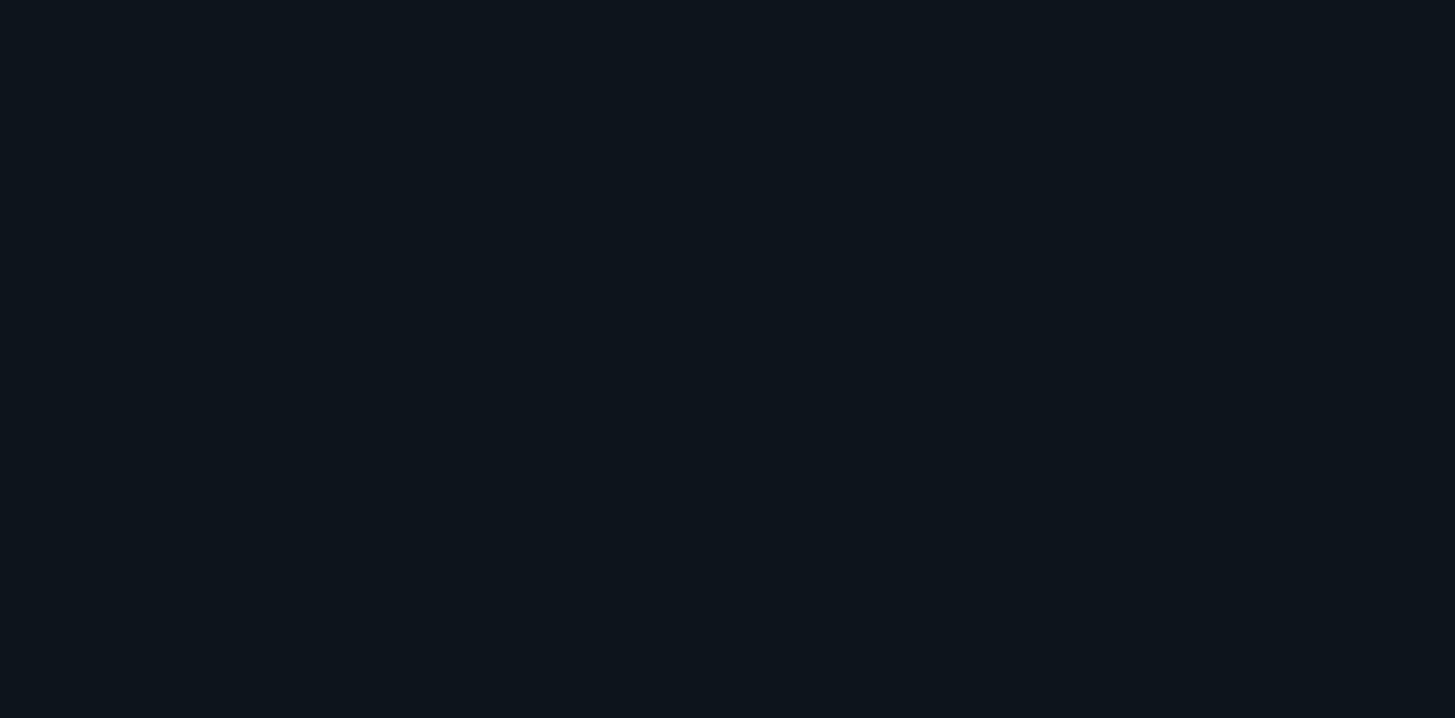 scroll, scrollTop: 0, scrollLeft: 0, axis: both 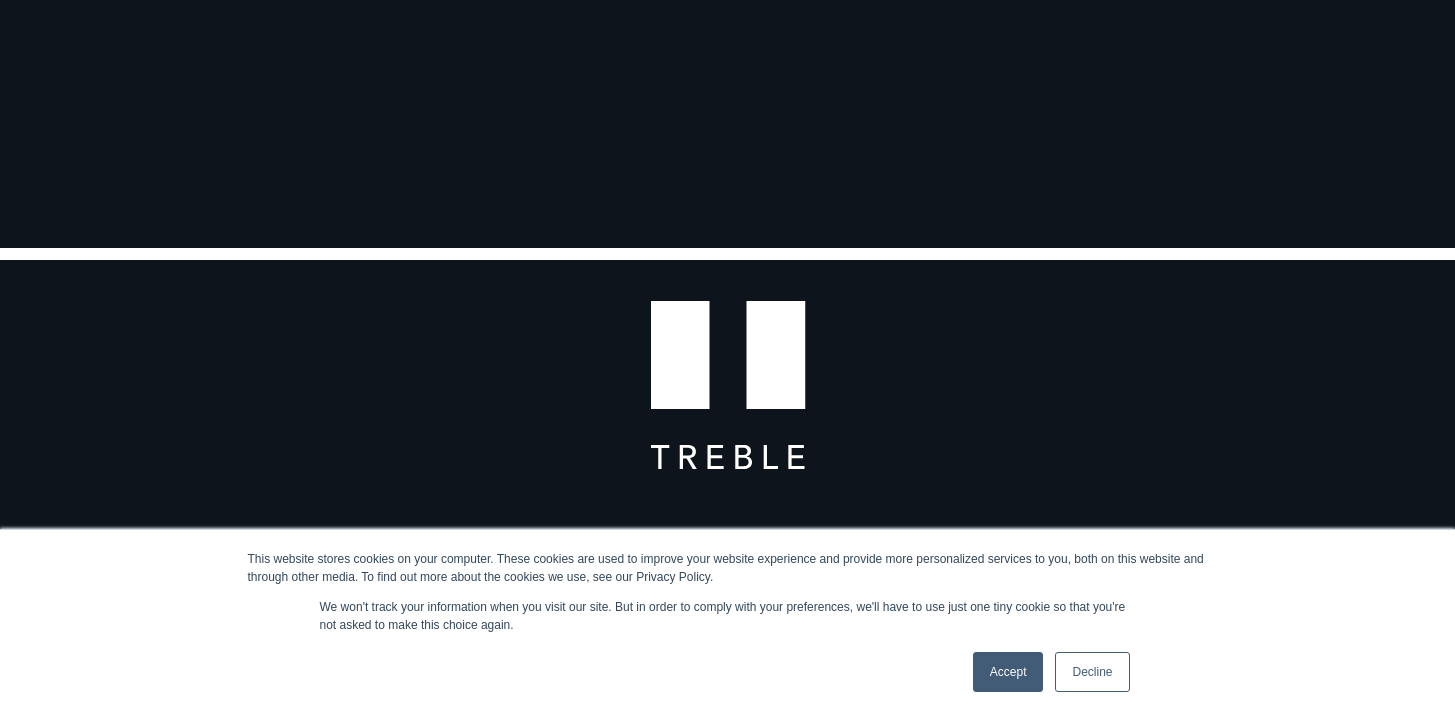 click on "Accept" at bounding box center (1008, 672) 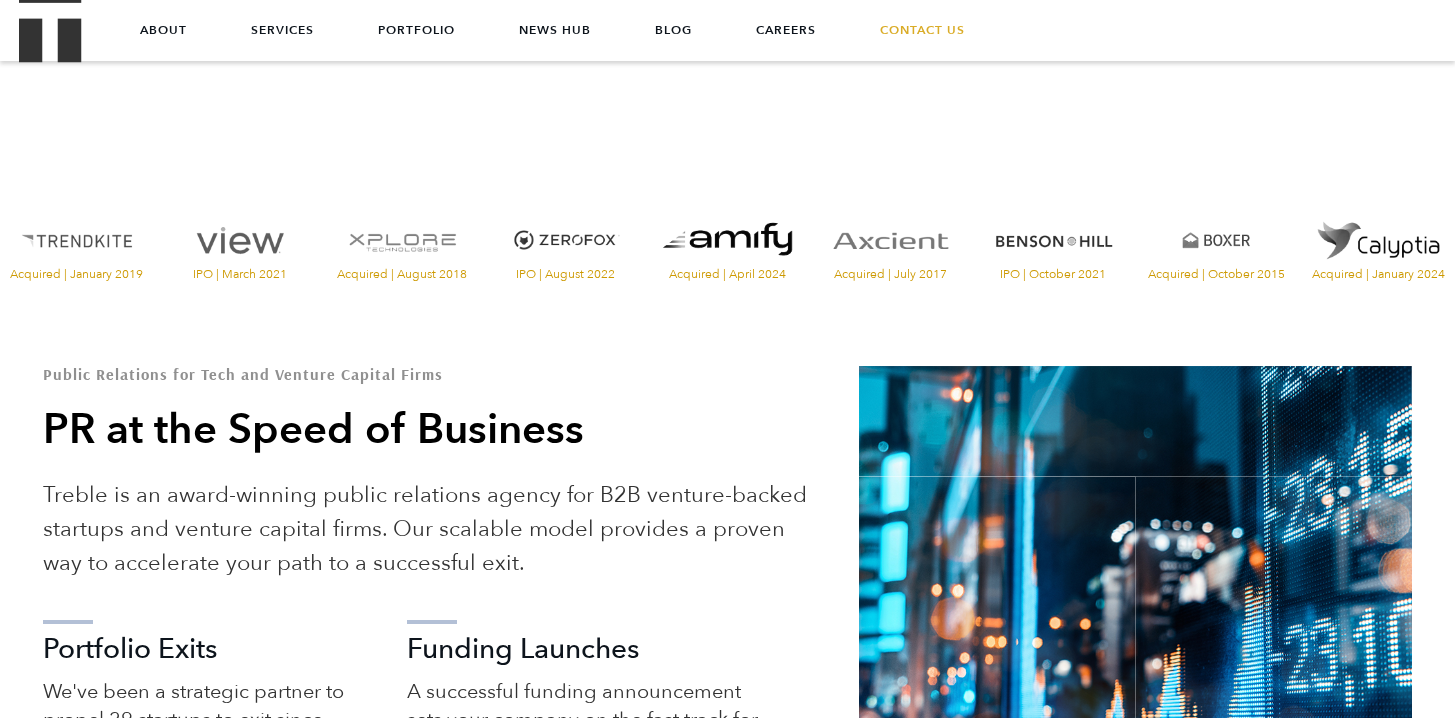 scroll, scrollTop: 491, scrollLeft: 0, axis: vertical 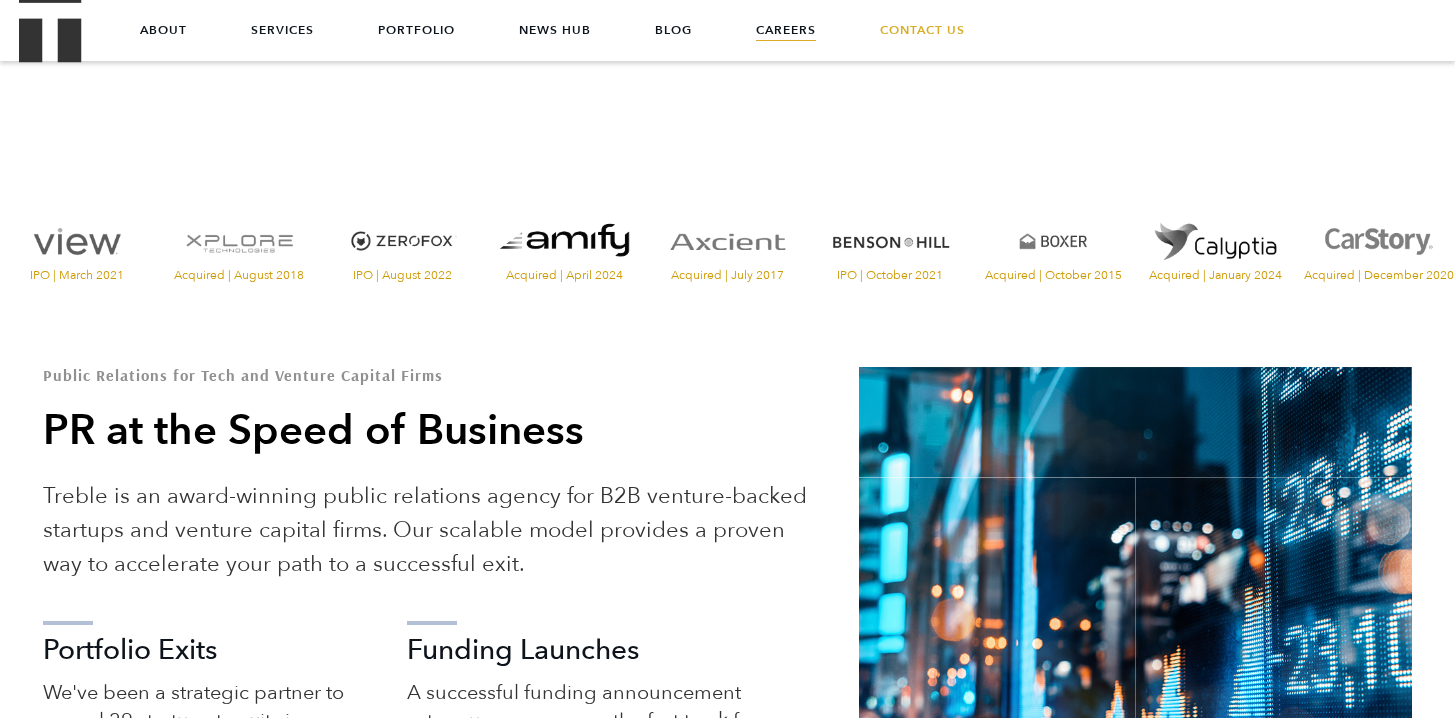 click on "Careers" at bounding box center [786, 30] 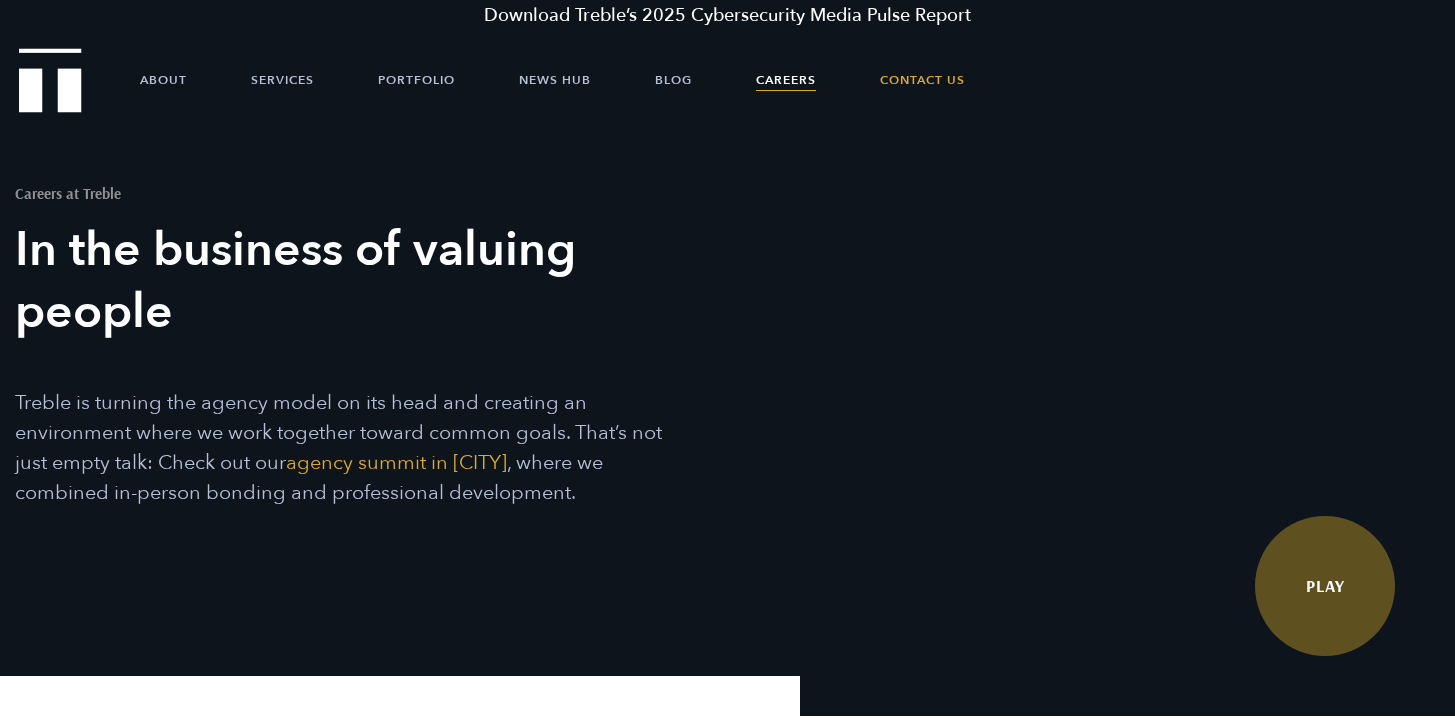 scroll, scrollTop: 0, scrollLeft: 0, axis: both 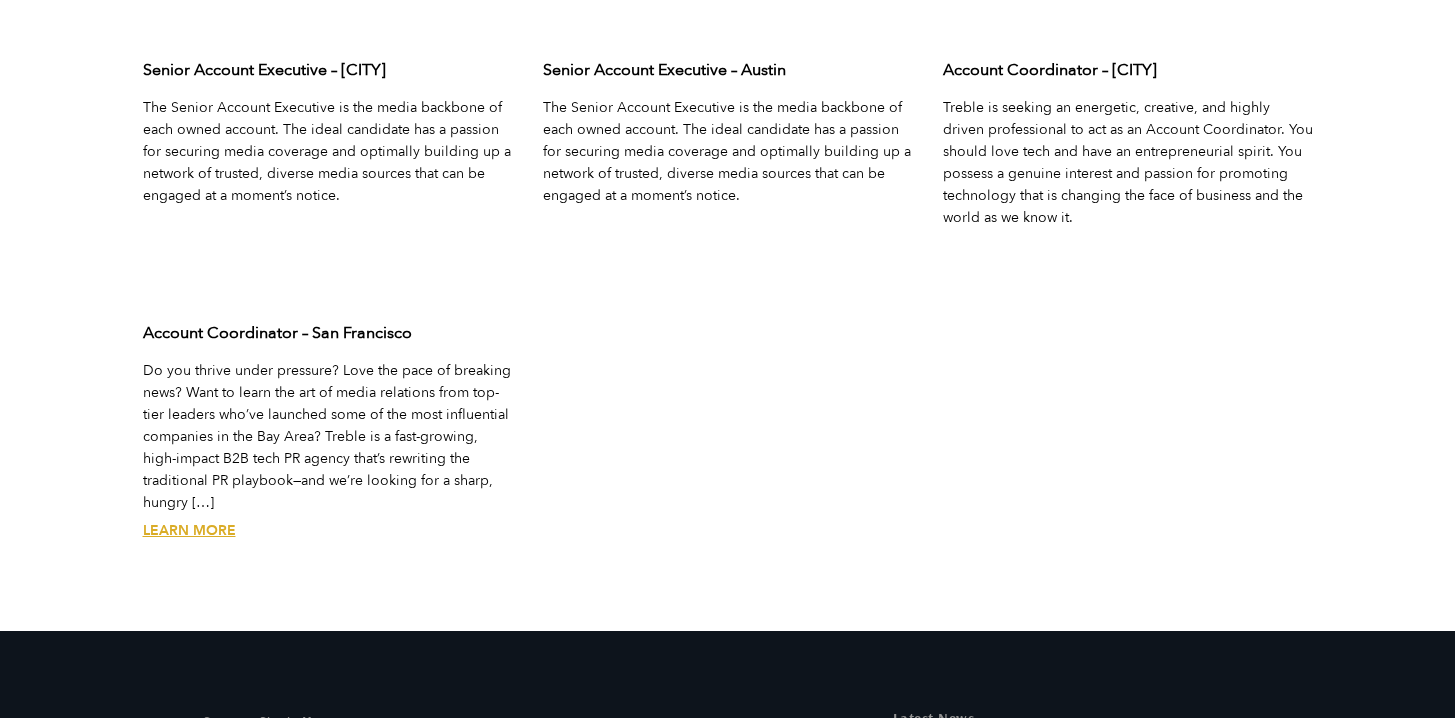 click on "Do you thrive under pressure? Love the pace of breaking news? Want to learn the art of media relations from top-tier leaders who’ve launched some of the most influential companies in the Bay Area? Treble is a fast-growing, high-impact B2B tech PR agency that’s rewriting the traditional PR playbook—and we’re looking for a sharp, hungry […]" at bounding box center (328, 437) 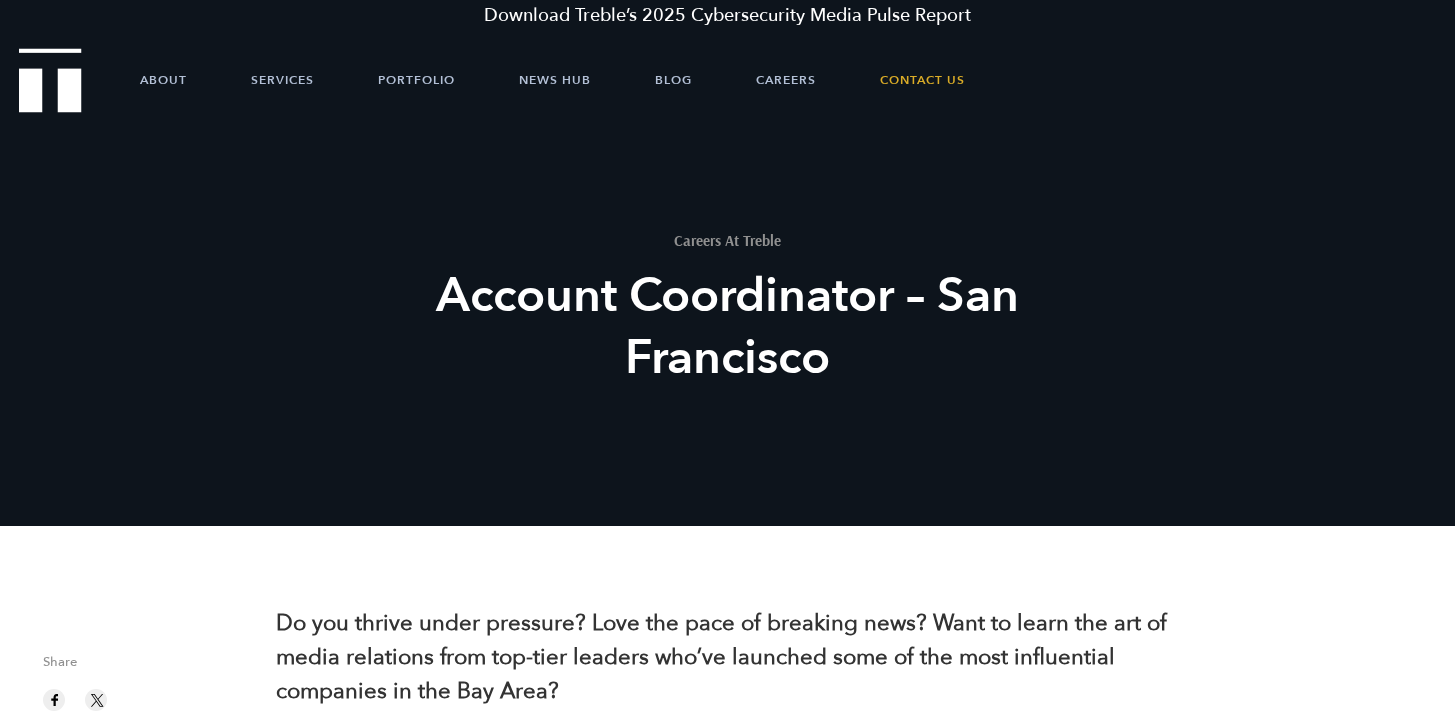 scroll, scrollTop: 0, scrollLeft: 0, axis: both 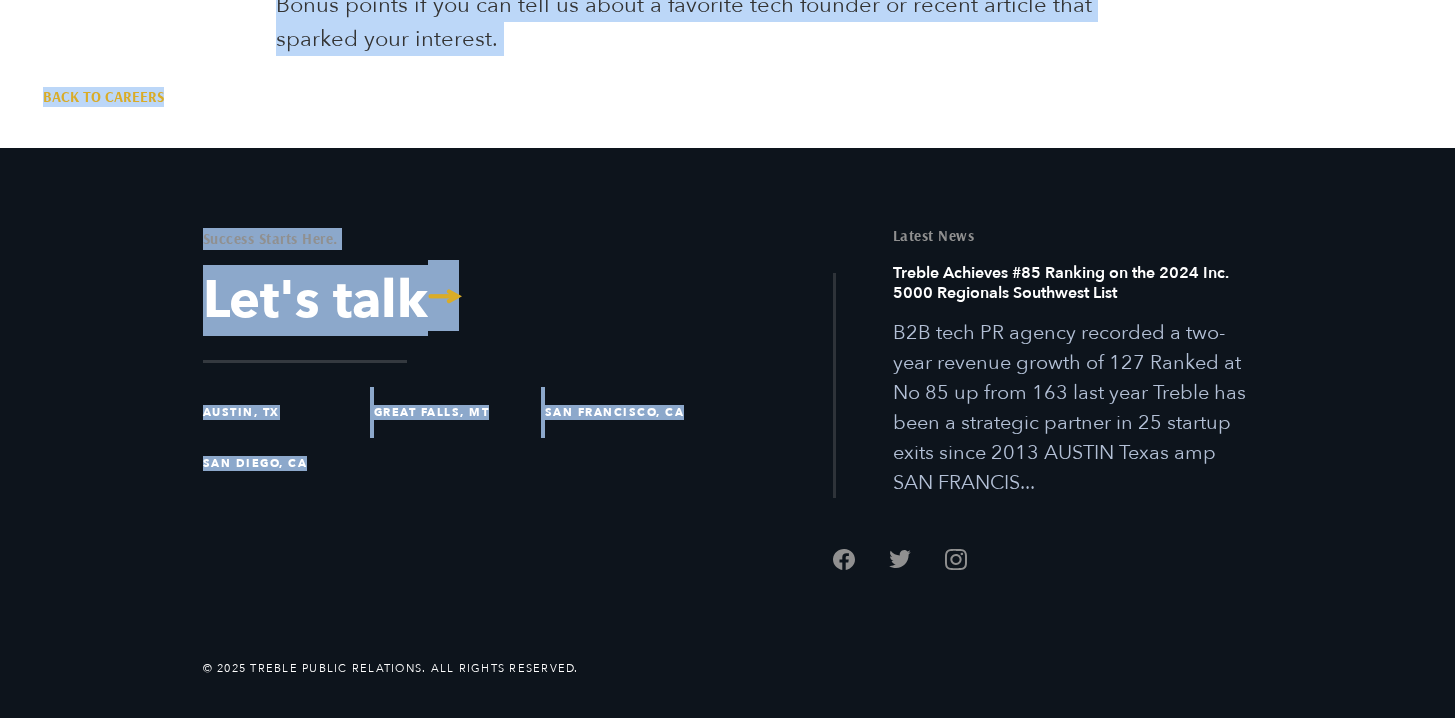 drag, startPoint x: 263, startPoint y: 389, endPoint x: 618, endPoint y: 76, distance: 473.28003 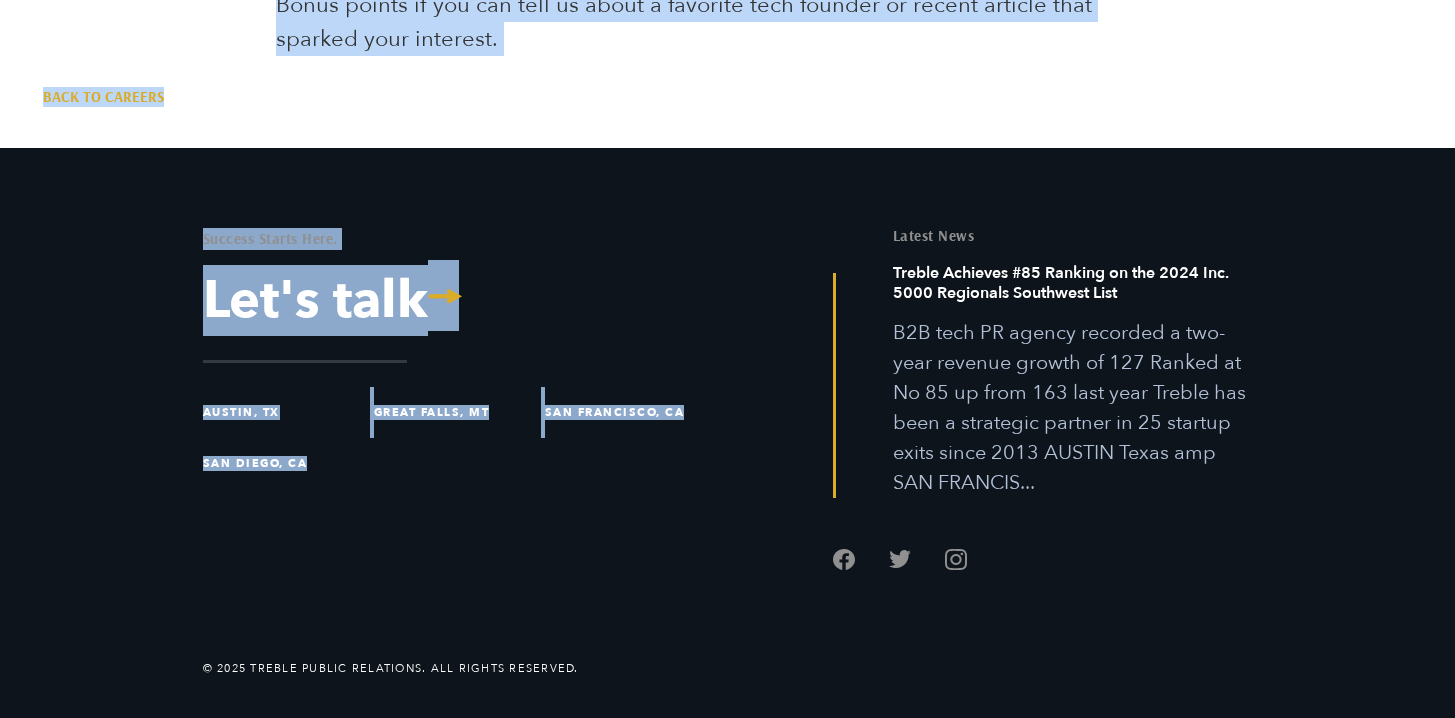 copy on "Do you thrive under pressure? Love the pace of breaking news? Want to learn the art of media relations from top-tier leaders who’ve launched some of the most influential companies in the Bay Area?
Treble is a fast-growing, high-impact B2B tech PR agency that’s rewriting the traditional PR playbook—and we’re looking for a sharp, hungry and highly organized Account Coordinator who’s ready to dive into the thick of the tech world and build the foundational skills that lead to career compression moments.
About Treble
Treble is built on the belief that media relations is a craft—and we’ve mastered it. Our team operates more like a newsroom than an agency: fast-moving, strategic and relentlessly results-driven. We represent early-stage startups, VC firms and global tech brands that are shaping the future.
We compete against the biggest agencies in the world—and win. How? We hire smart, driven people who care about relationships, results and rising fast.
Our team includes former journalists, startup fou..." 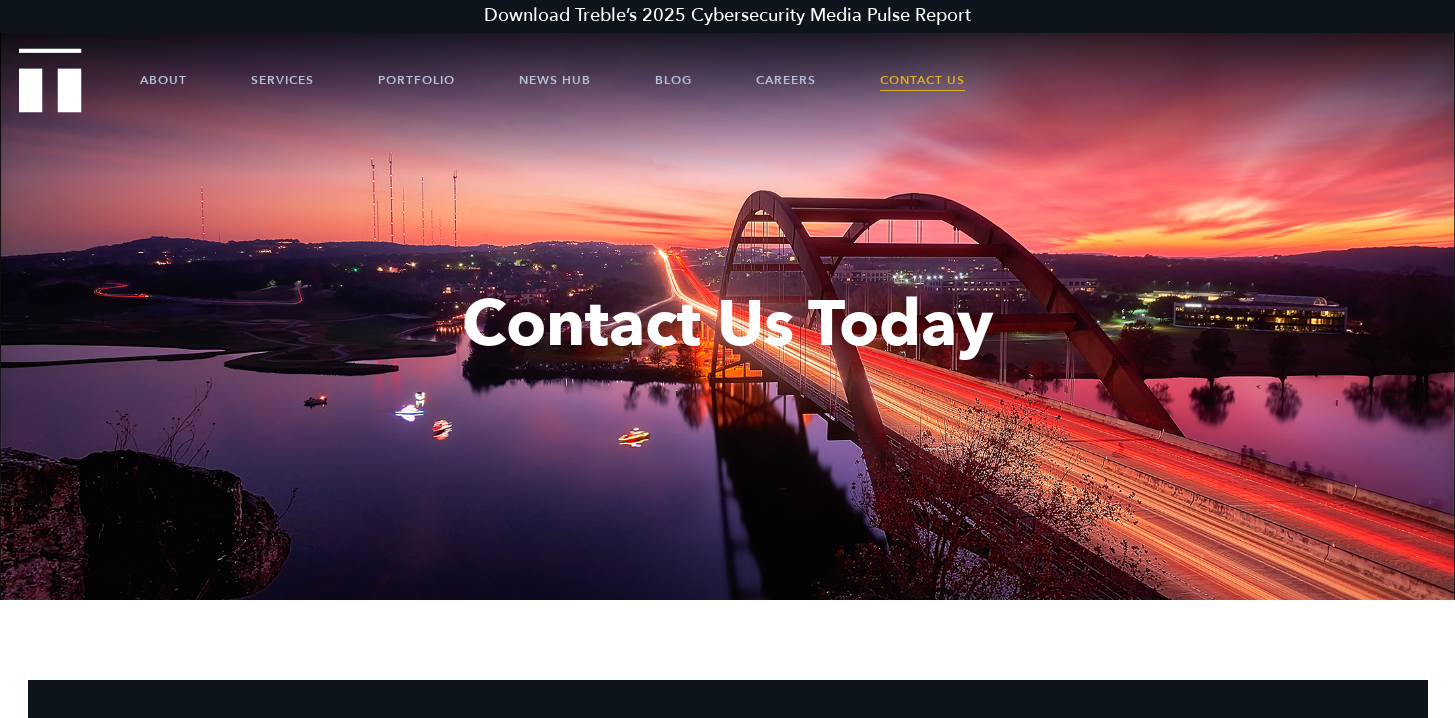 scroll, scrollTop: 0, scrollLeft: 0, axis: both 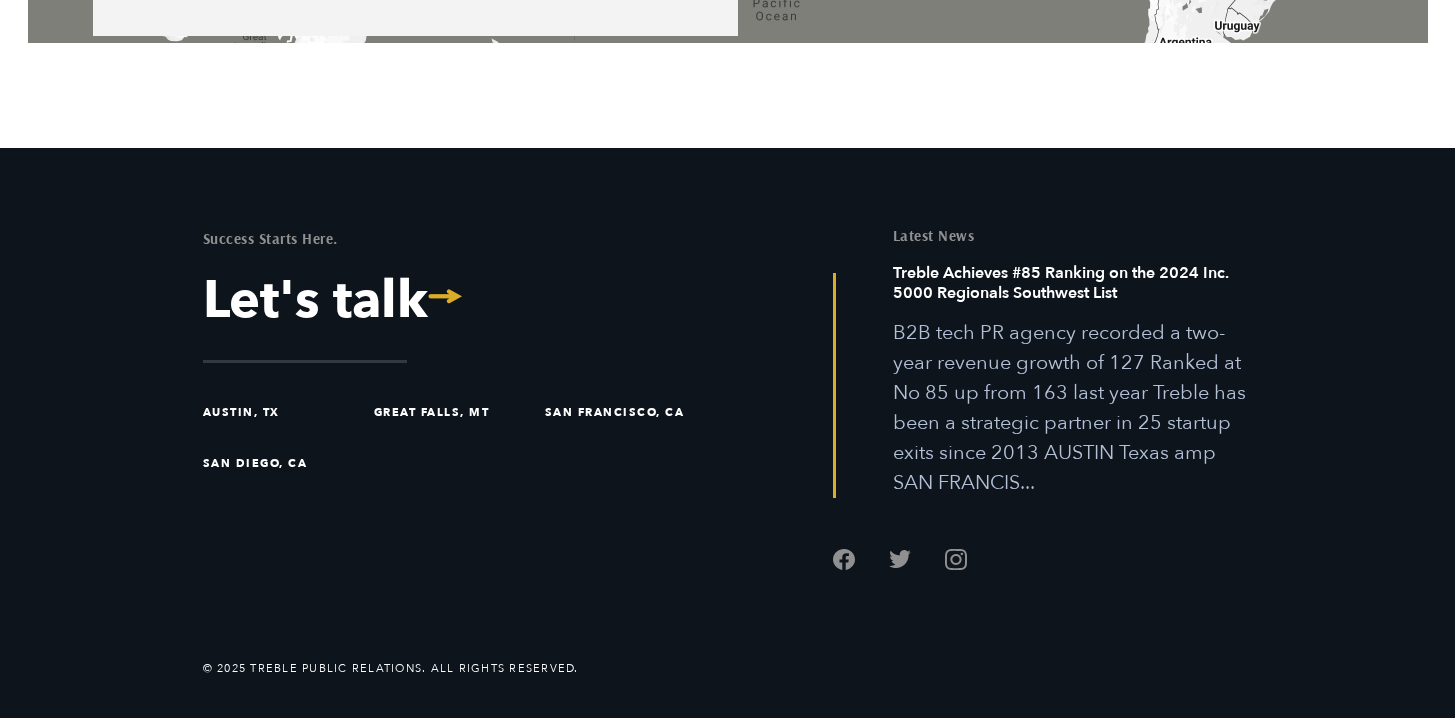 click on "San Francisco, CA" at bounding box center (626, 412) 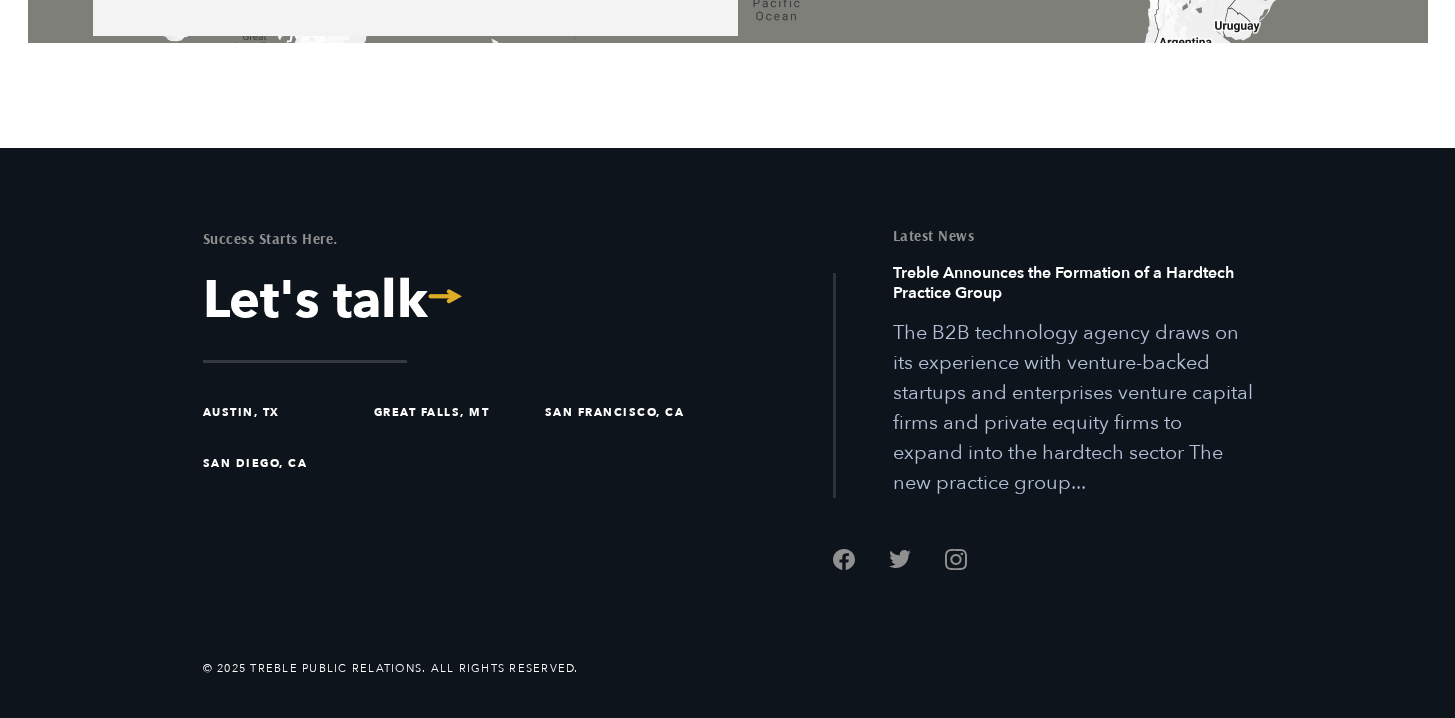 click on "San Francisco, CA" at bounding box center [626, 412] 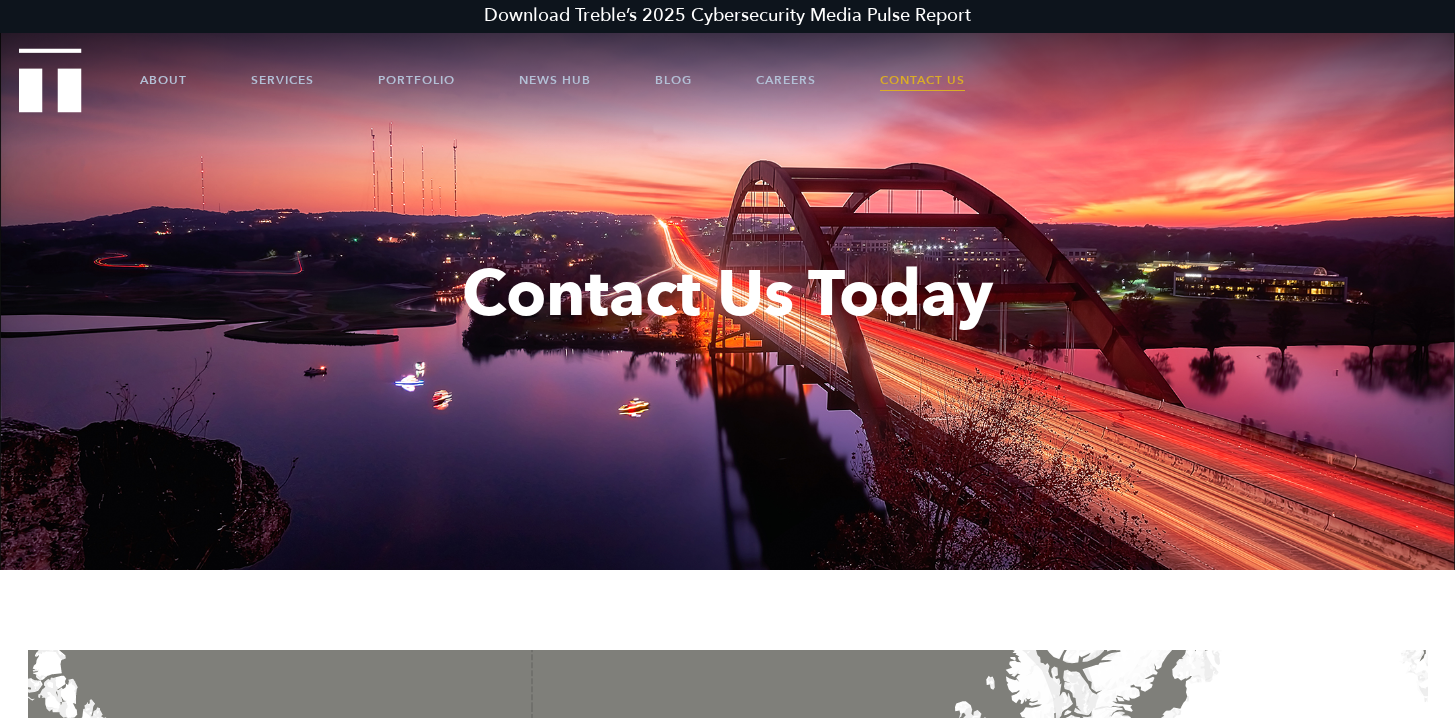 scroll, scrollTop: 0, scrollLeft: 0, axis: both 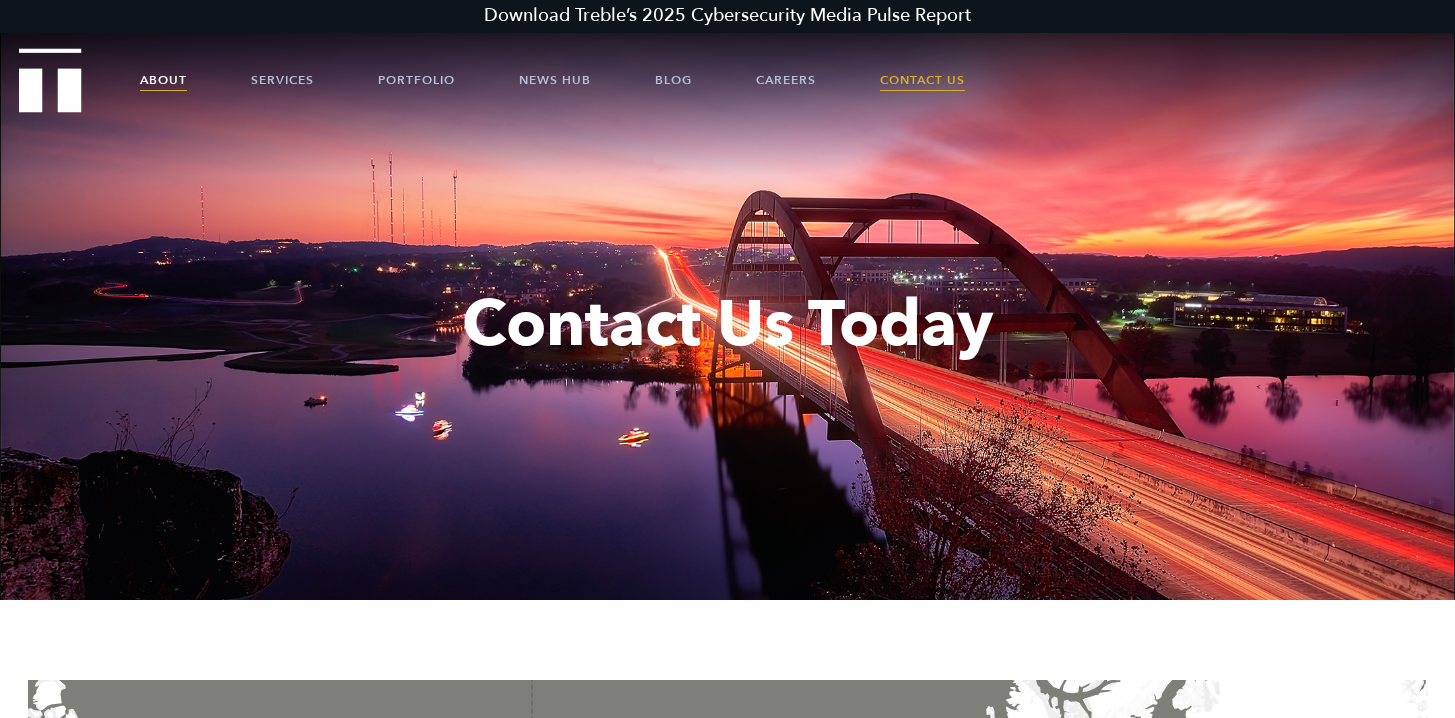 click on "About" at bounding box center (163, 80) 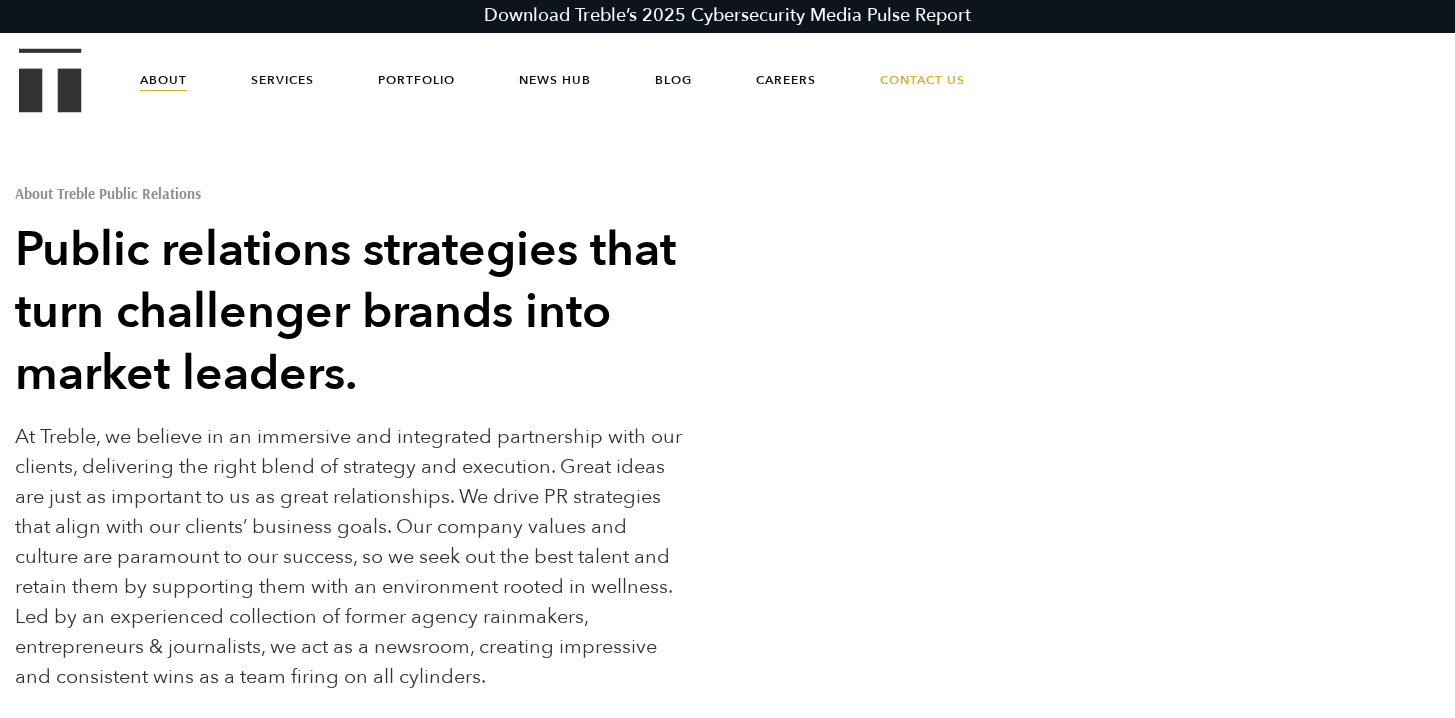 scroll, scrollTop: 0, scrollLeft: 0, axis: both 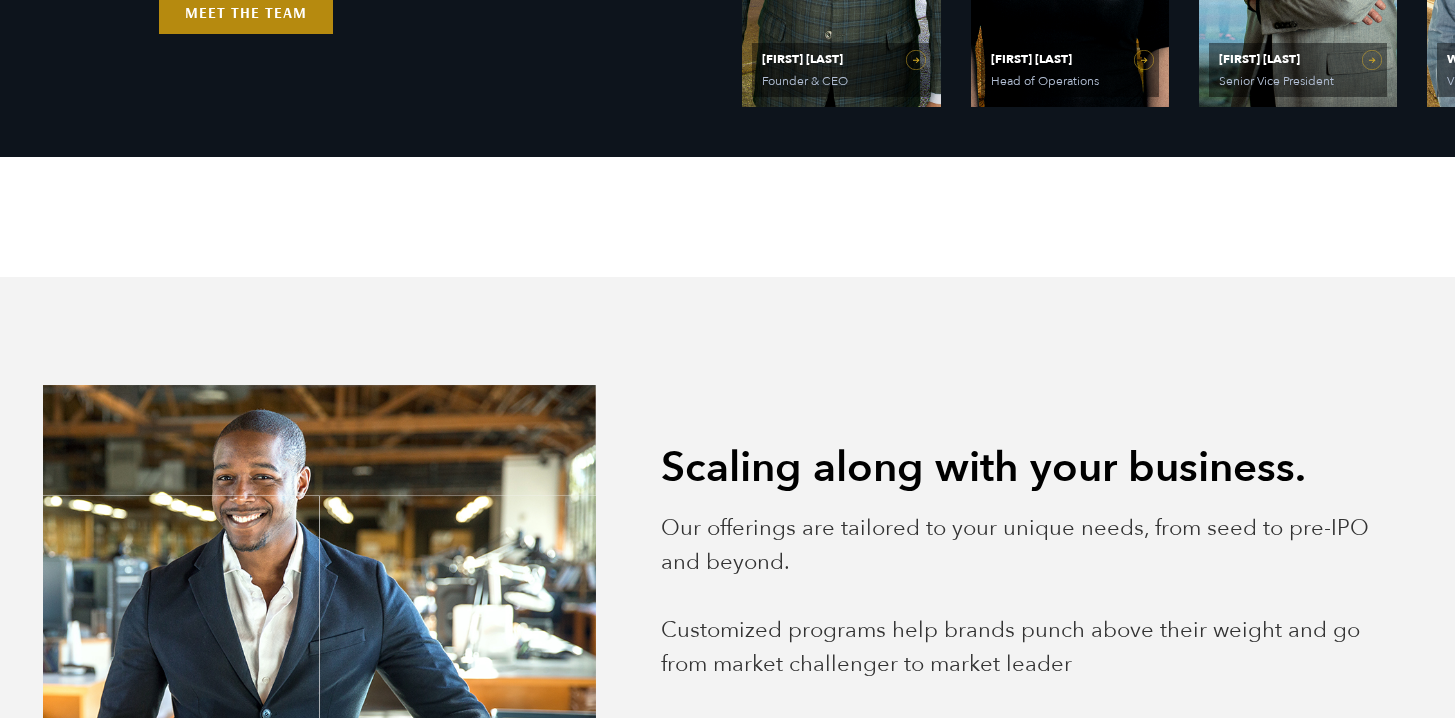 click on "Meet the Team" at bounding box center (246, 13) 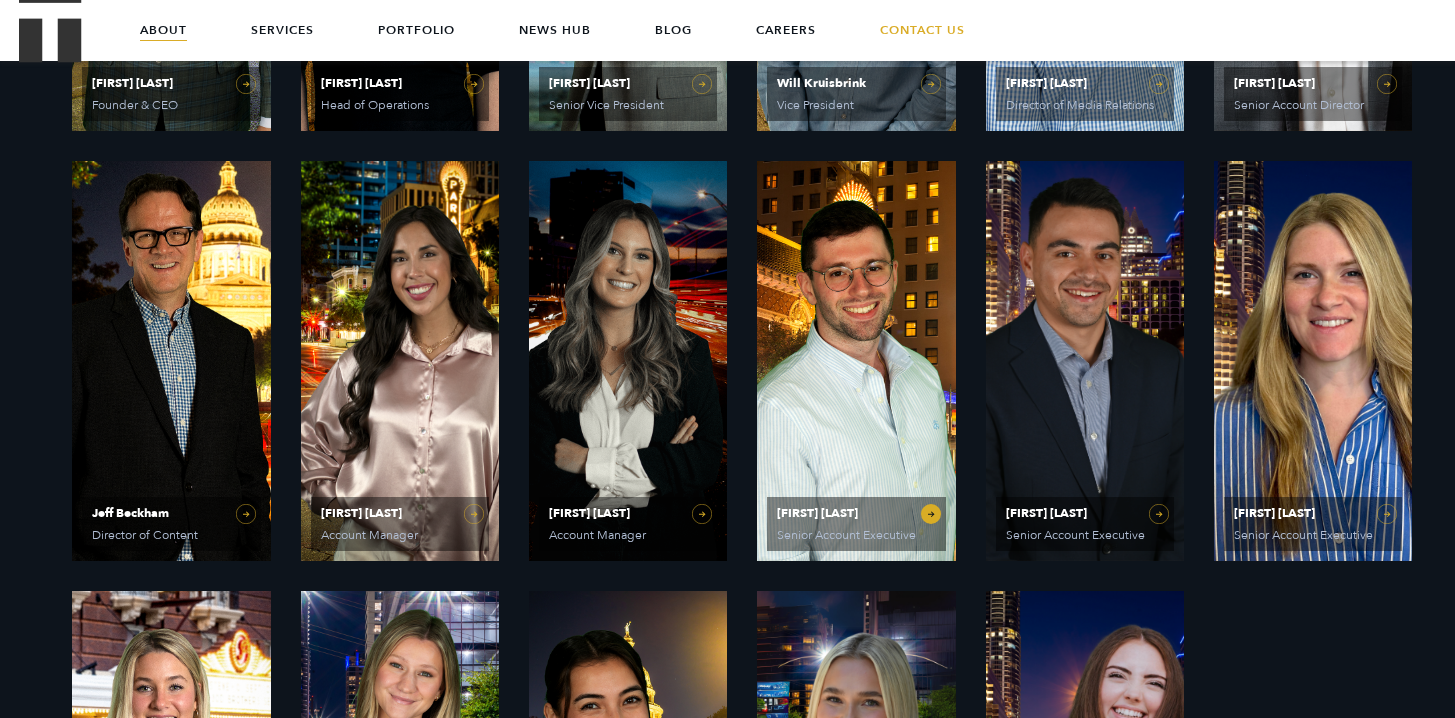scroll, scrollTop: 1184, scrollLeft: 0, axis: vertical 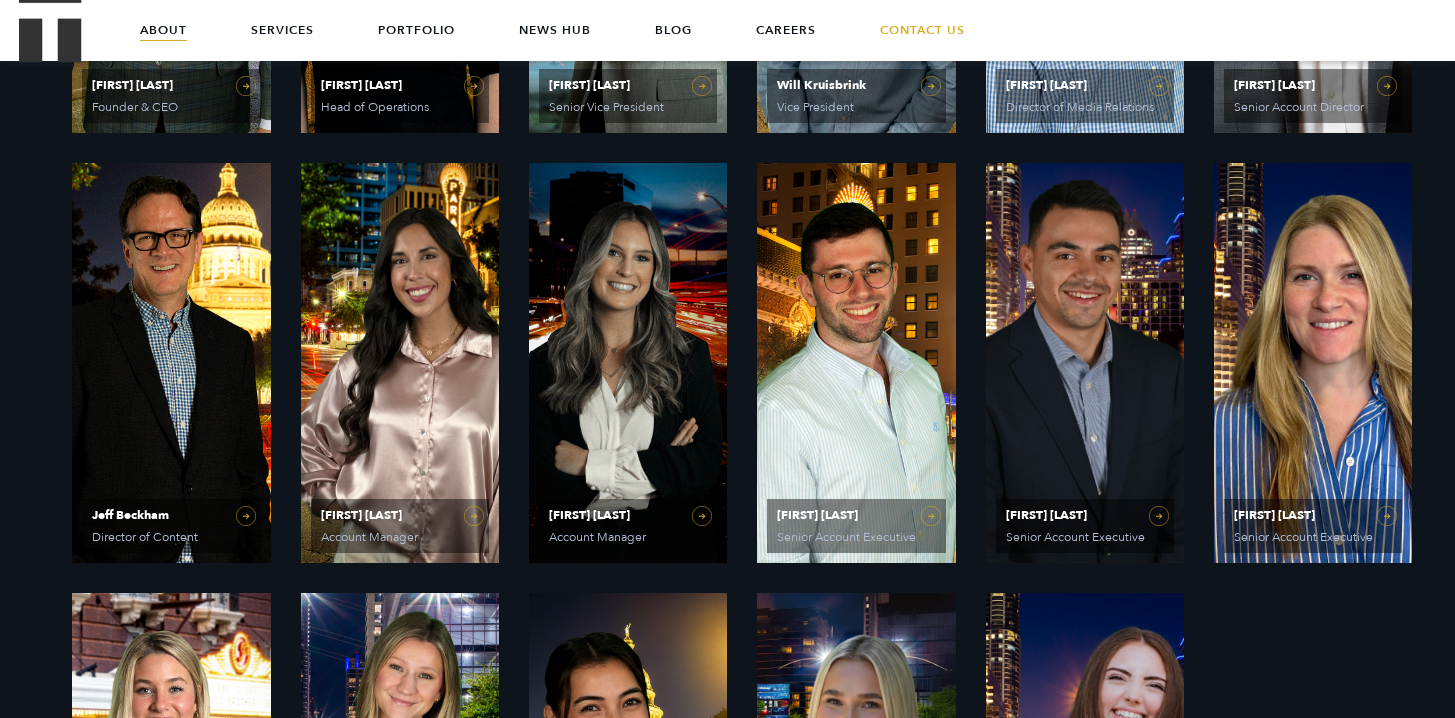 click on "PR Experts & Media Specialists" at bounding box center (436, 299) 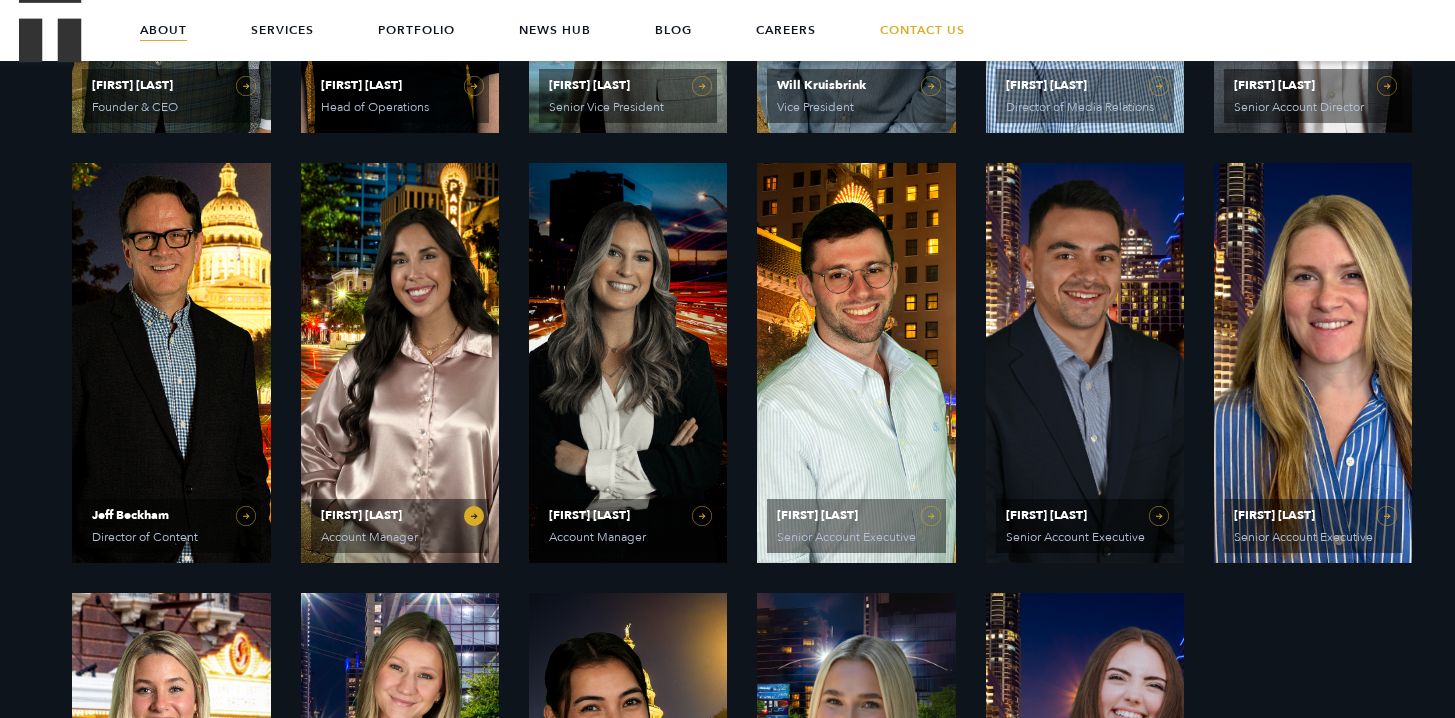 click on "[FIRST] [LAST] Account Manager" at bounding box center [400, 363] 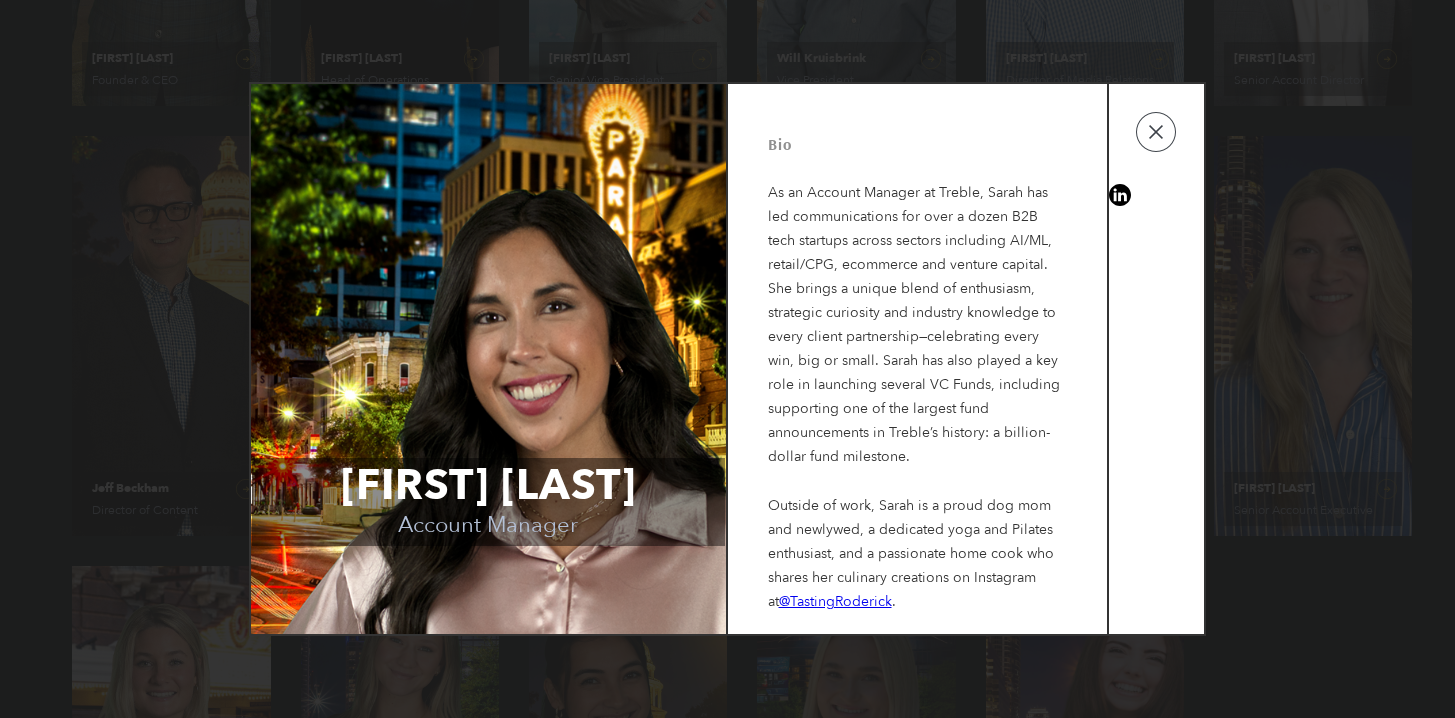 scroll, scrollTop: 1212, scrollLeft: 0, axis: vertical 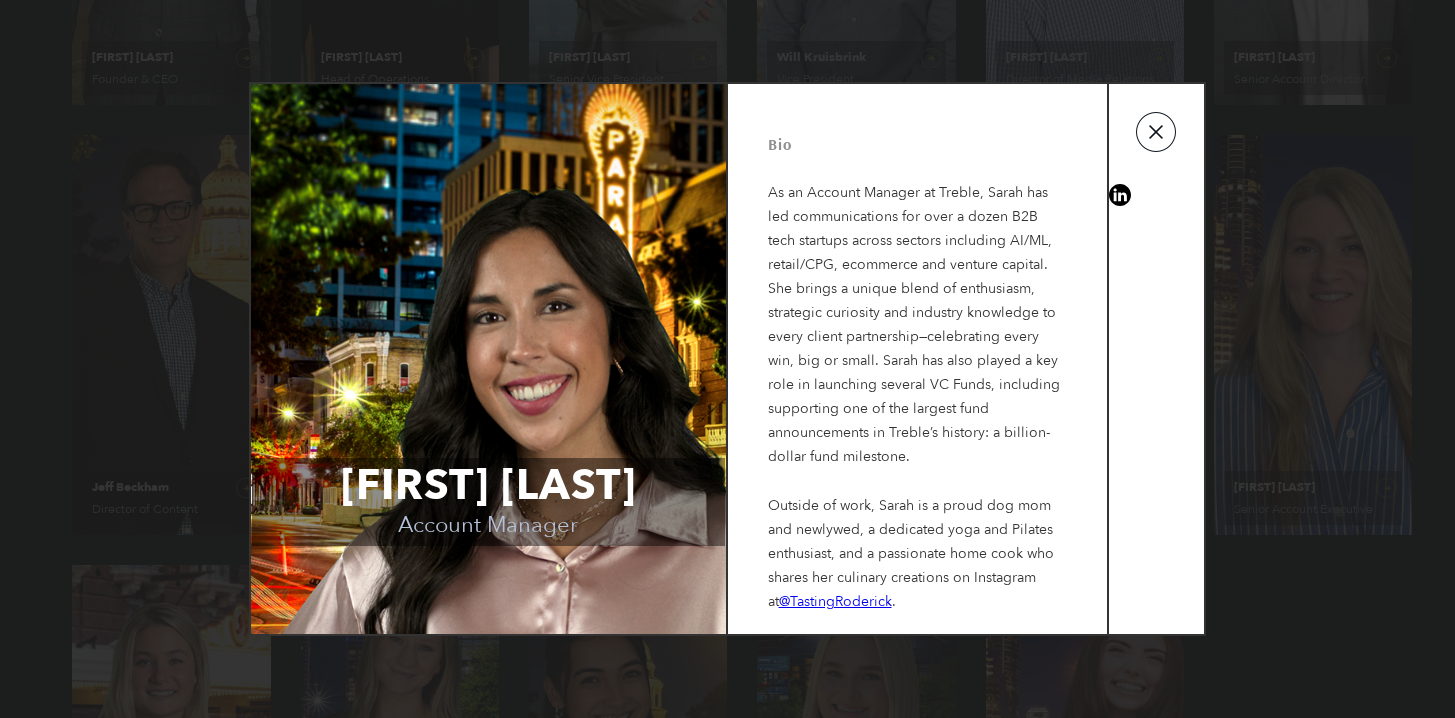 click at bounding box center [1156, 132] 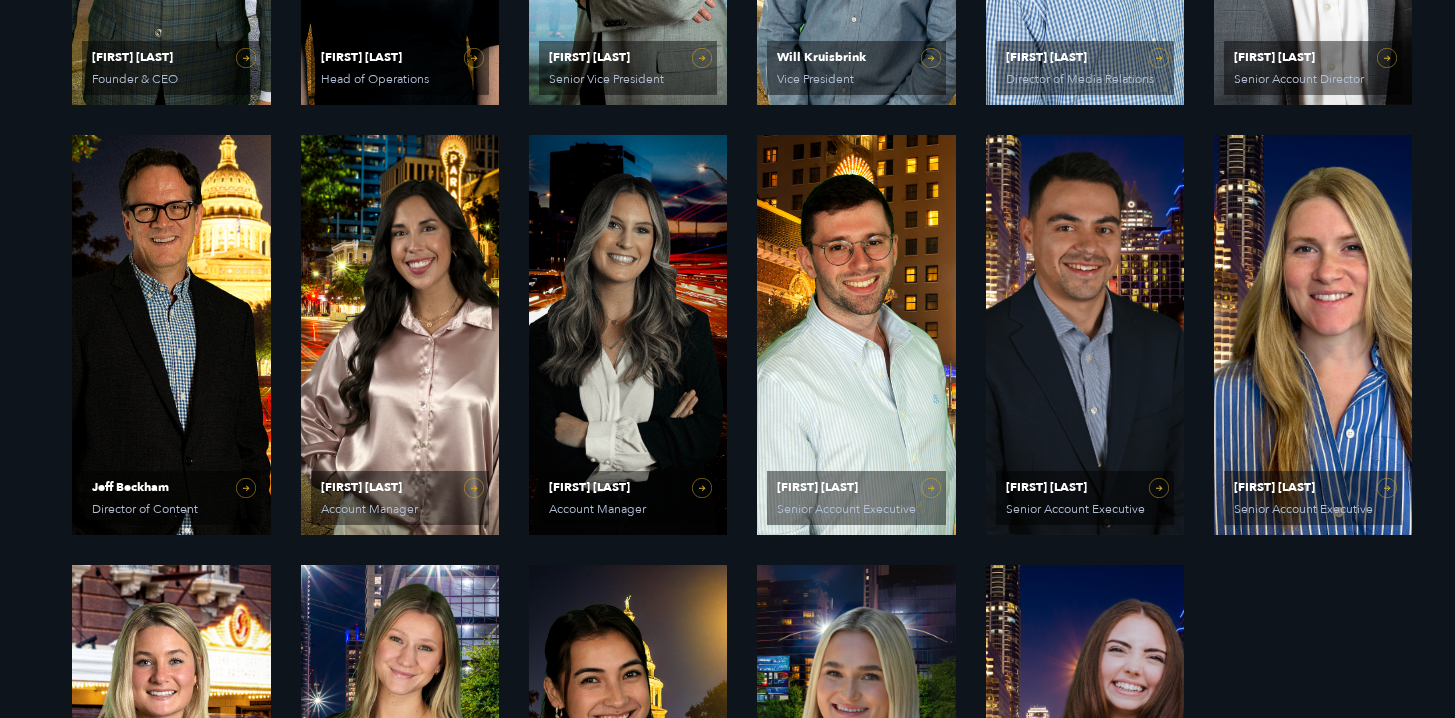 click on "PR Experts & Media Specialists
Handpicked to win. Our team of former executives, journalists and strategists stretches from Silicon Valley to Austin and beyond.
Meet the Team" at bounding box center [435, 335] 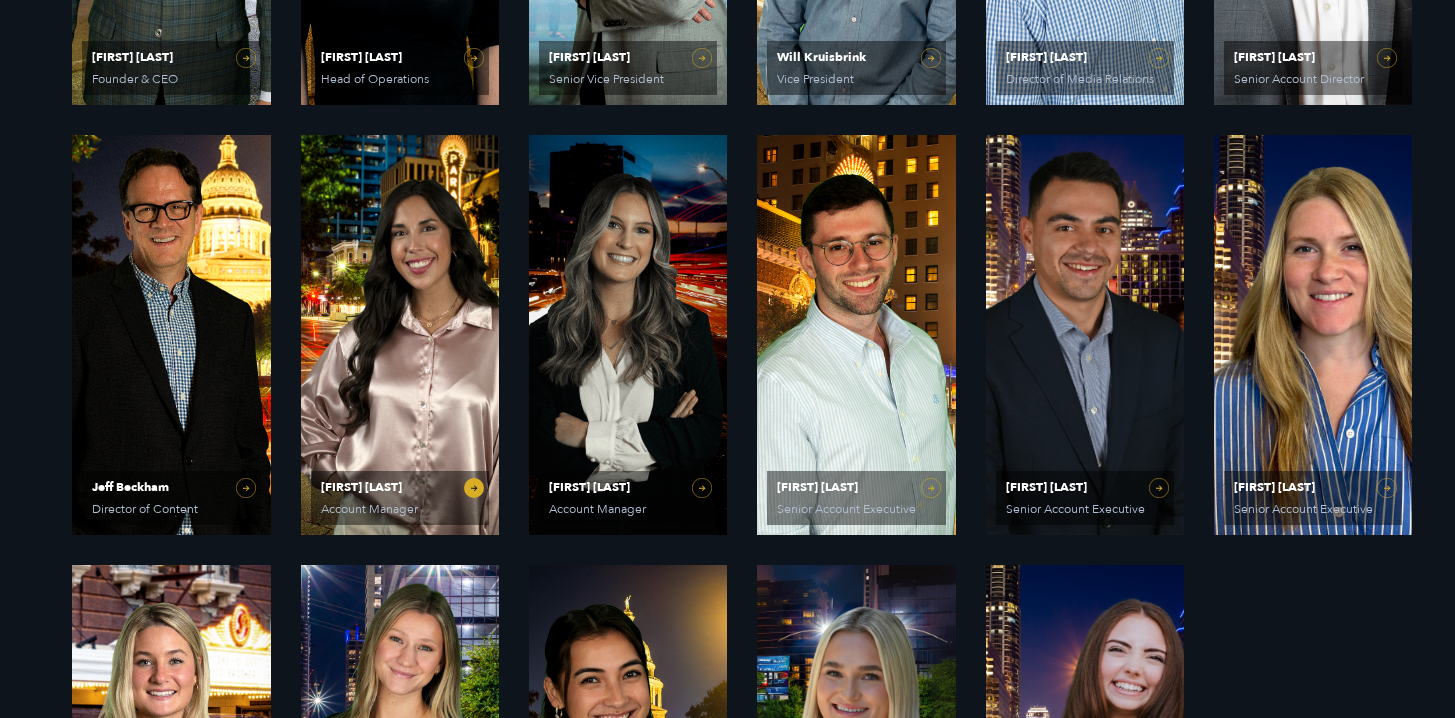 click on "[FIRST] [LAST] Account Manager" at bounding box center (400, 335) 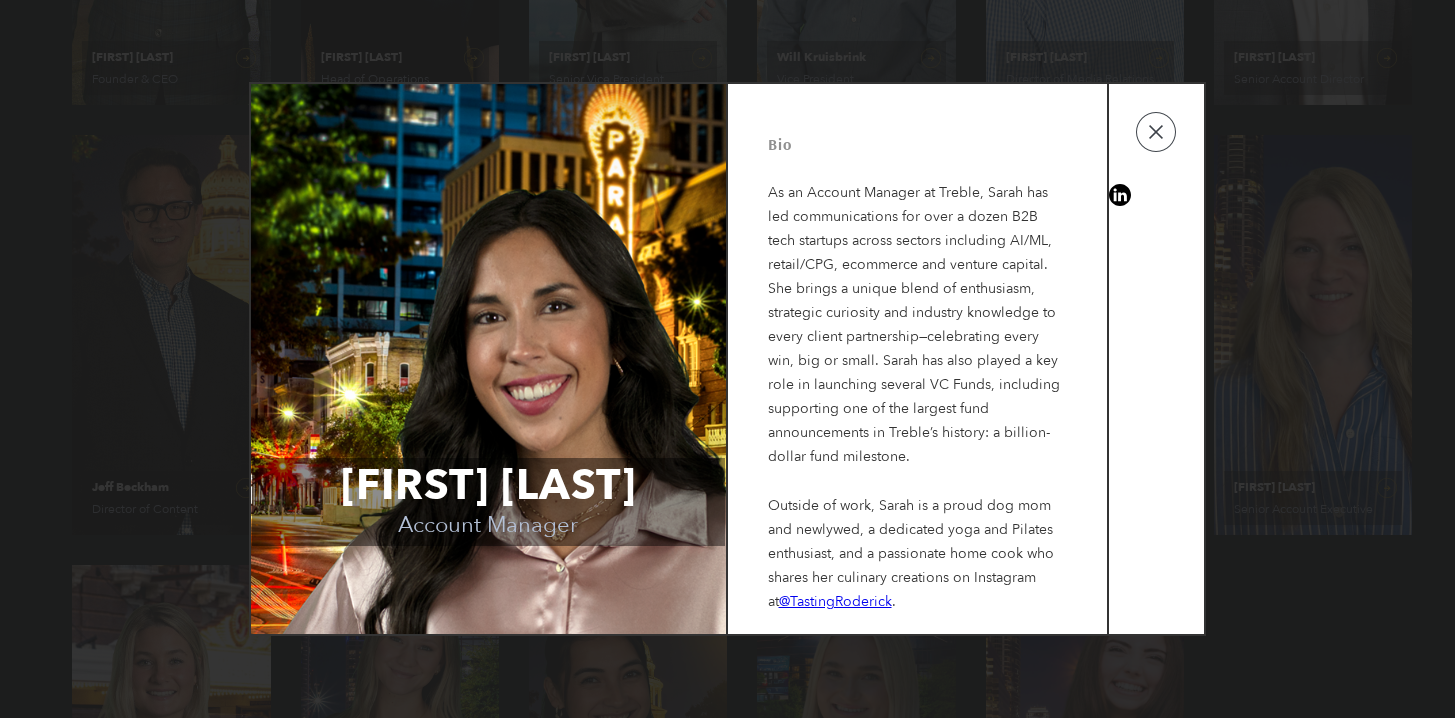 click at bounding box center [1120, 195] 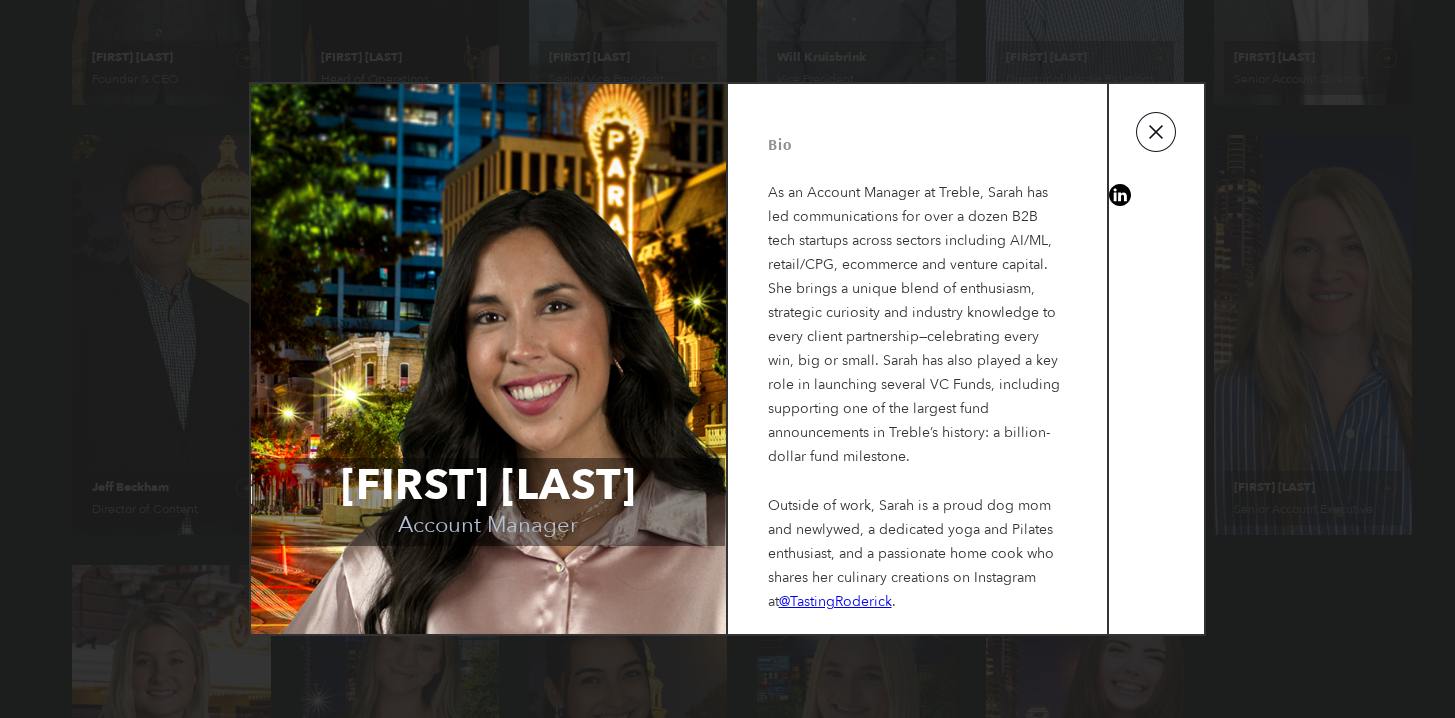 click at bounding box center [1156, 132] 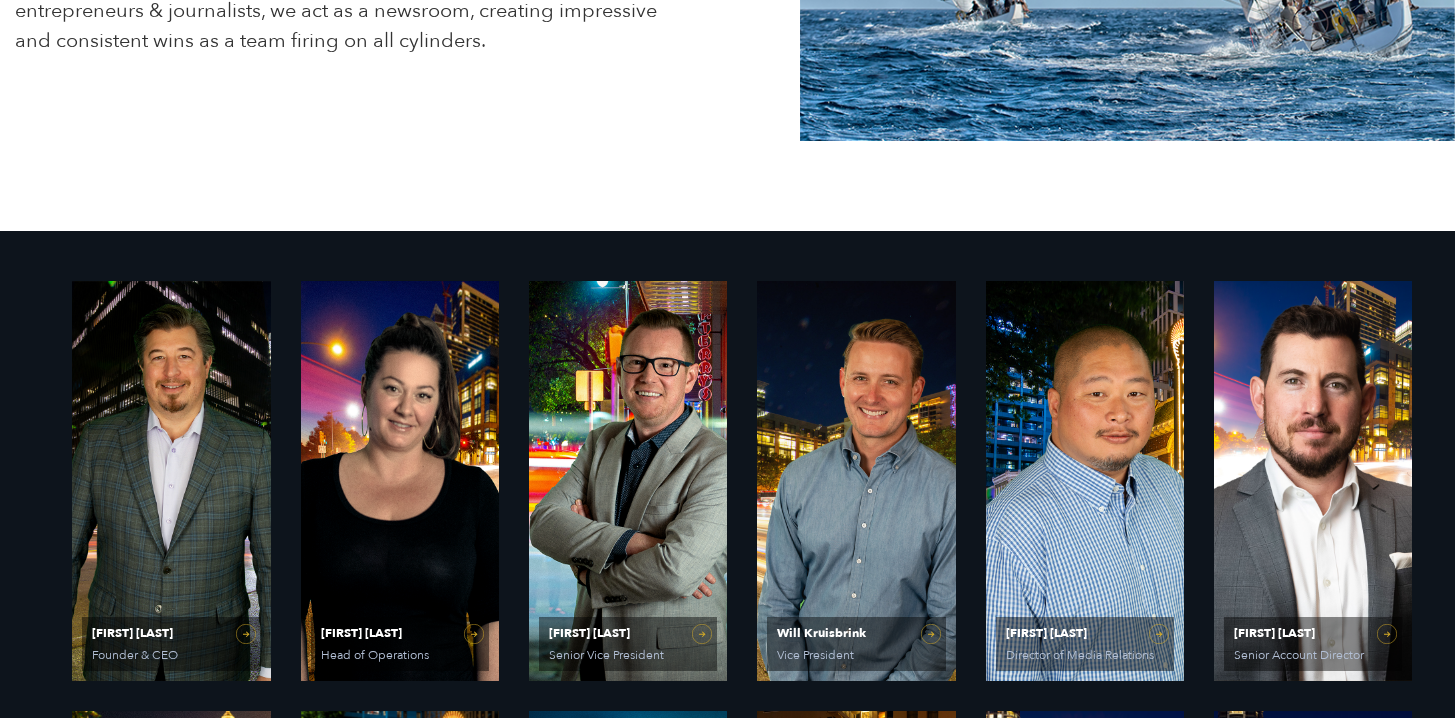 scroll, scrollTop: 664, scrollLeft: 0, axis: vertical 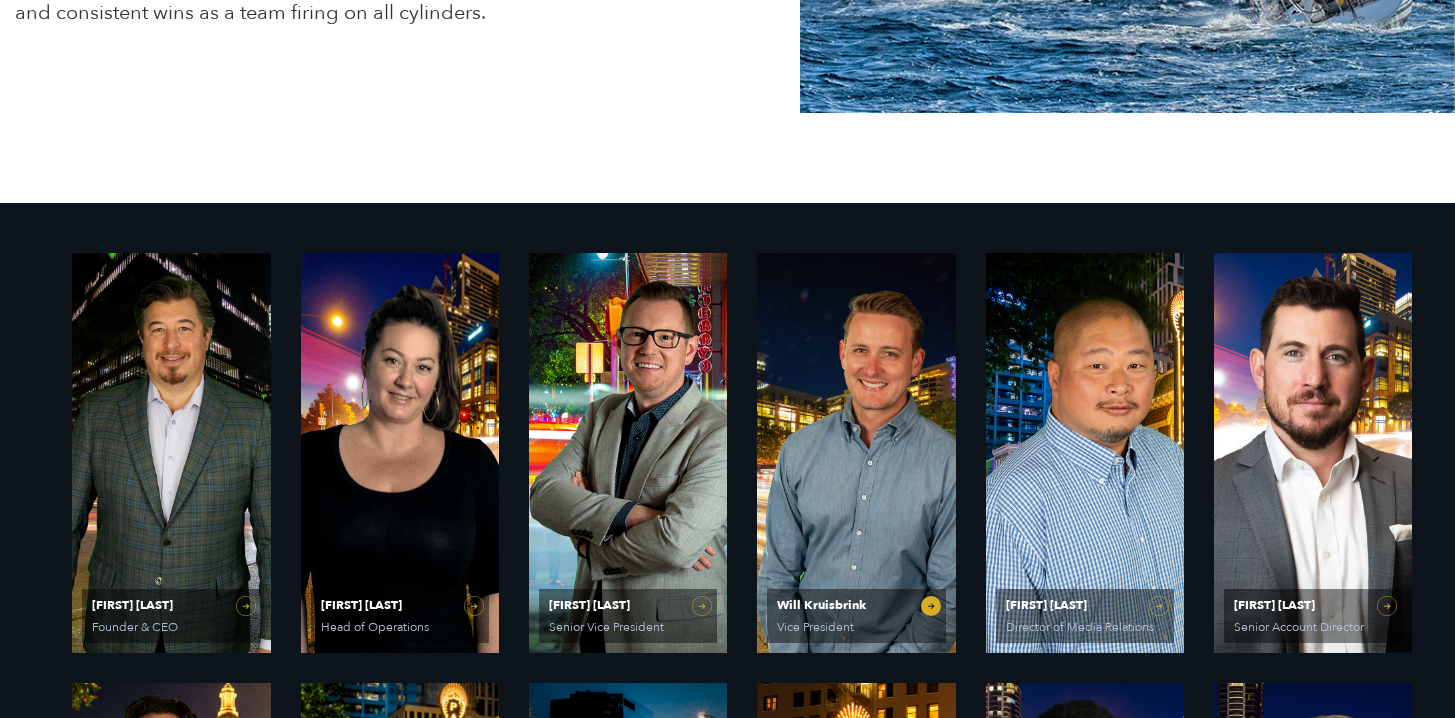 click on "[FIRST] [LAST] Vice President" at bounding box center [856, 453] 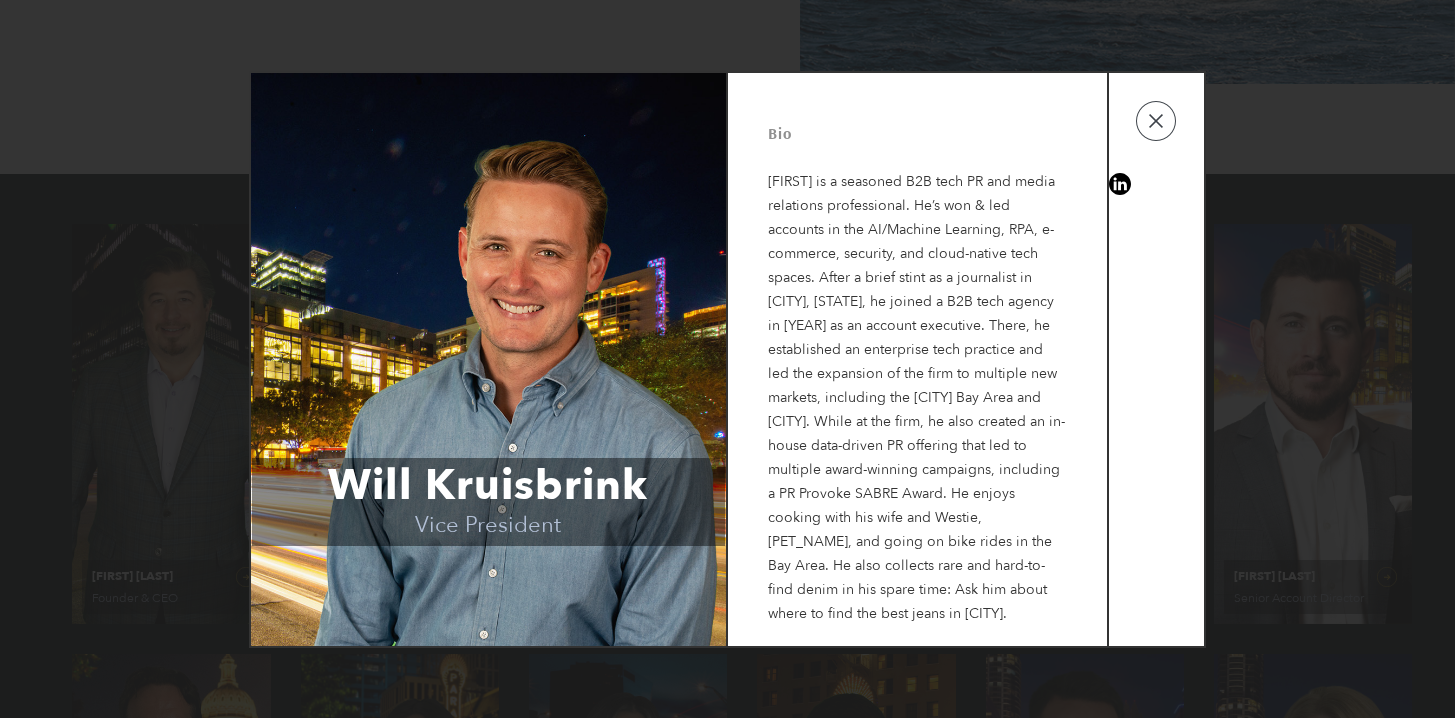 scroll, scrollTop: 697, scrollLeft: 0, axis: vertical 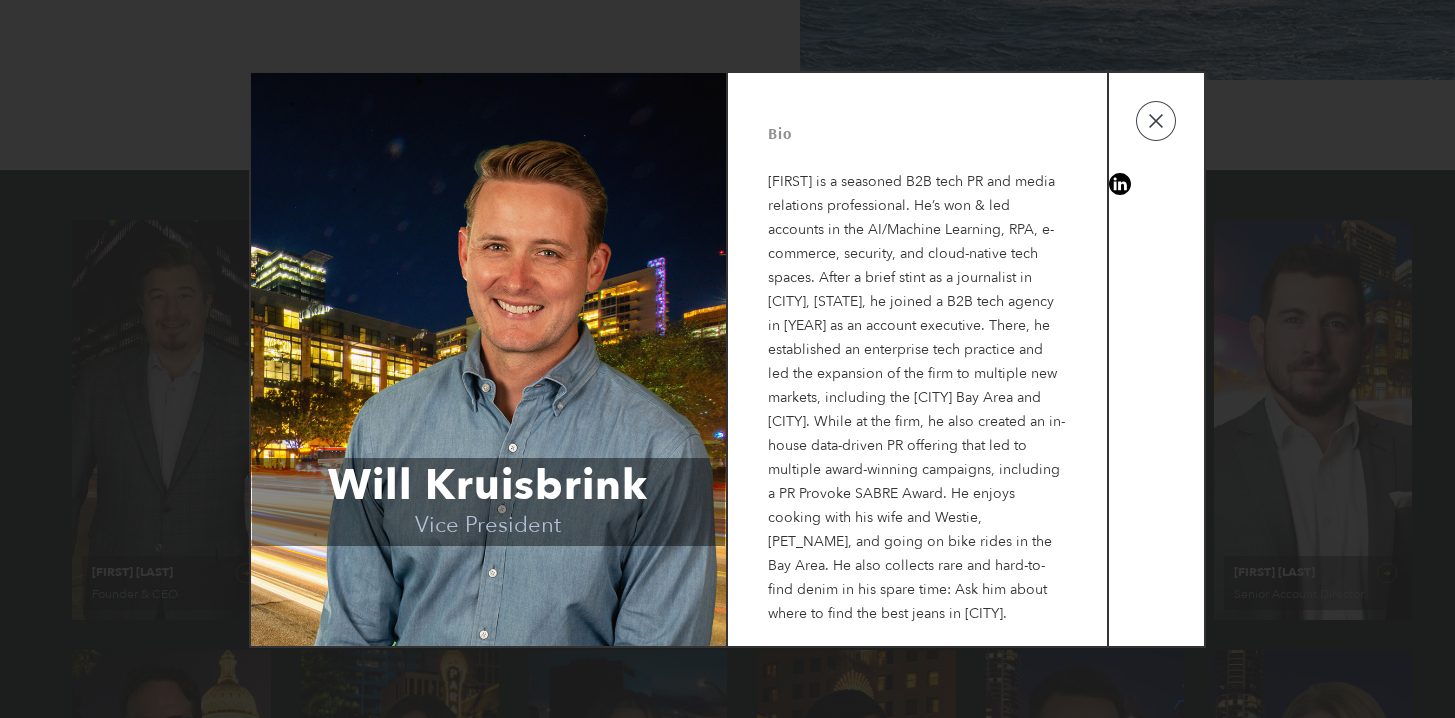 click at bounding box center [1120, 184] 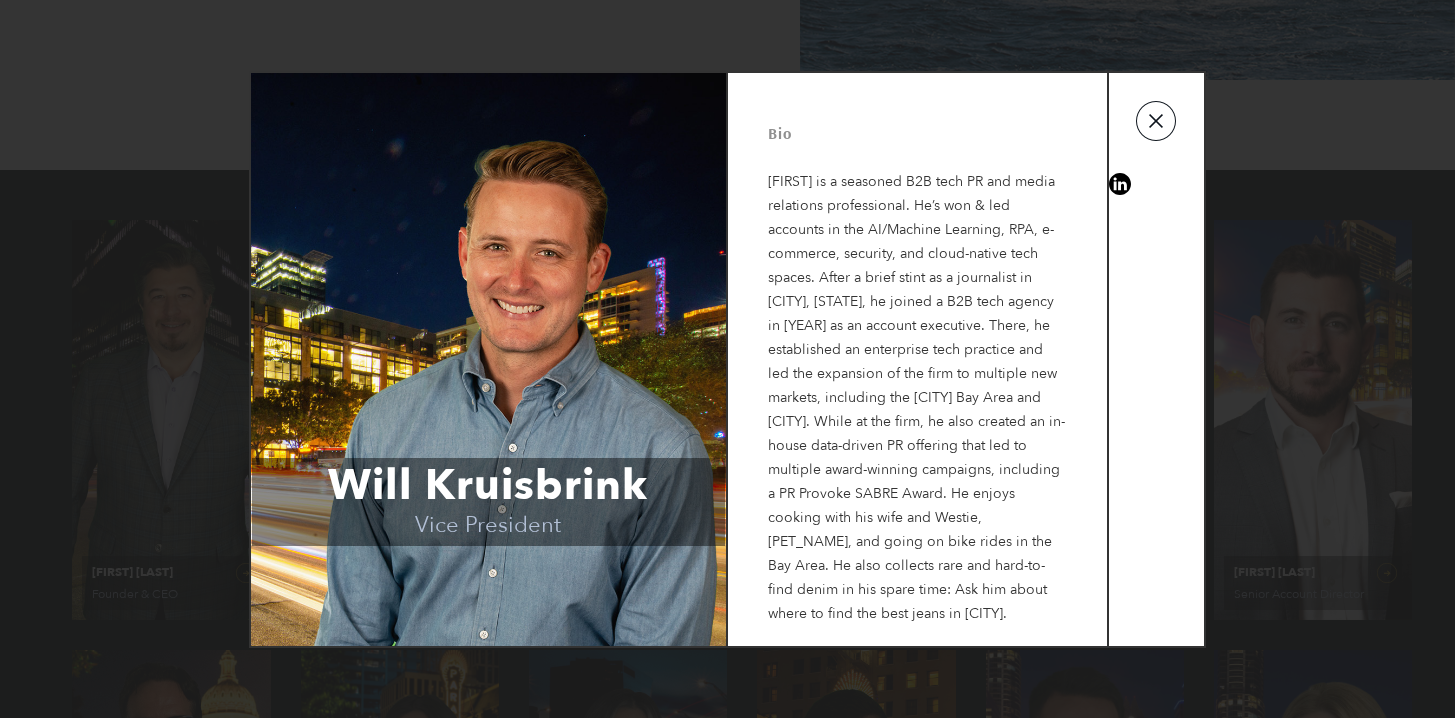 click at bounding box center (1156, 121) 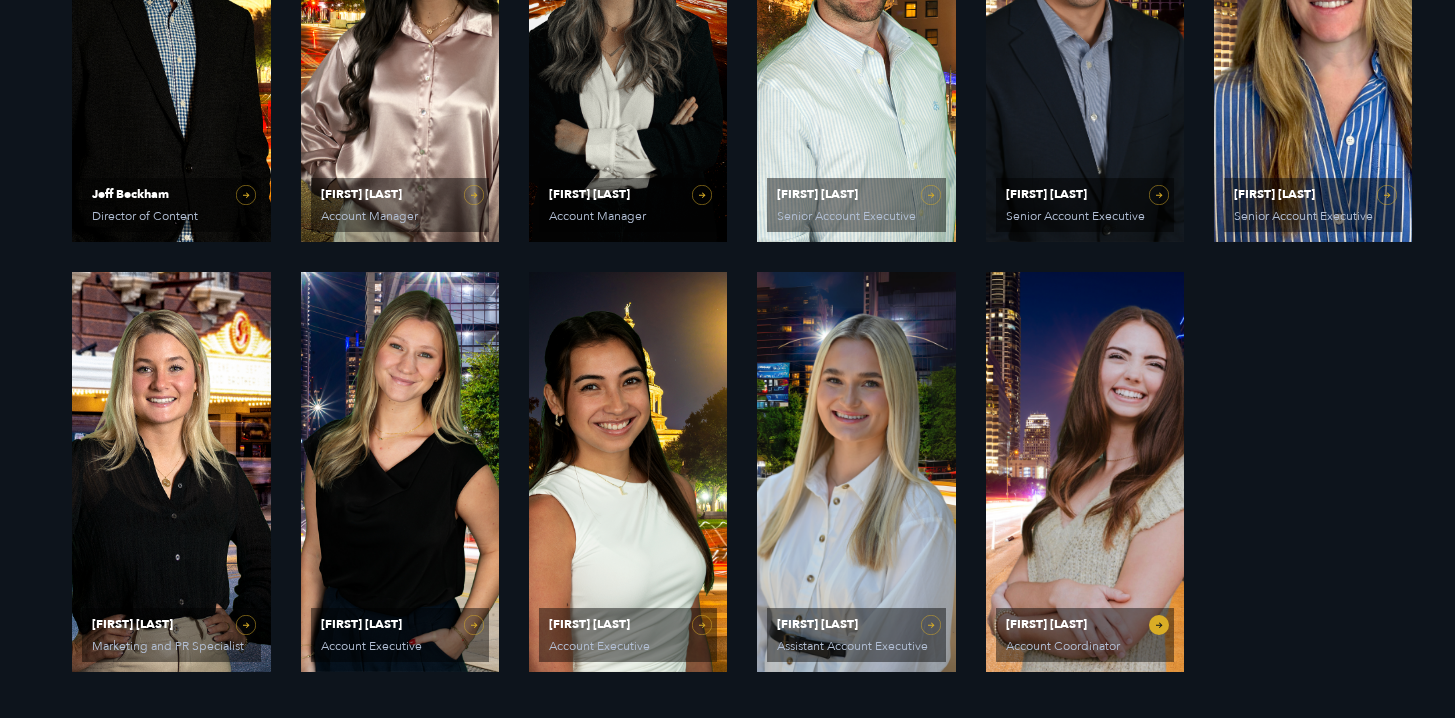scroll, scrollTop: 1534, scrollLeft: 0, axis: vertical 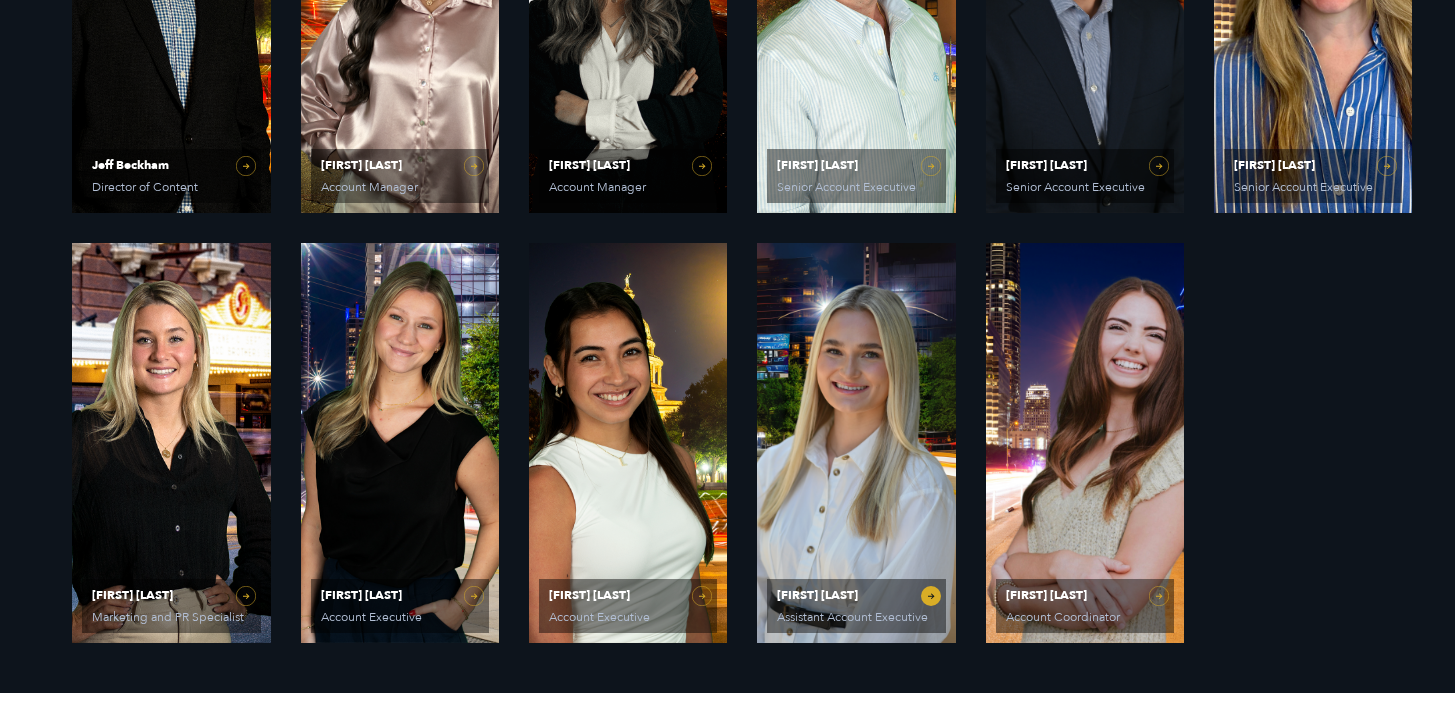 click on "[FIRST] [LAST] Assistant Account Executive" at bounding box center [856, 443] 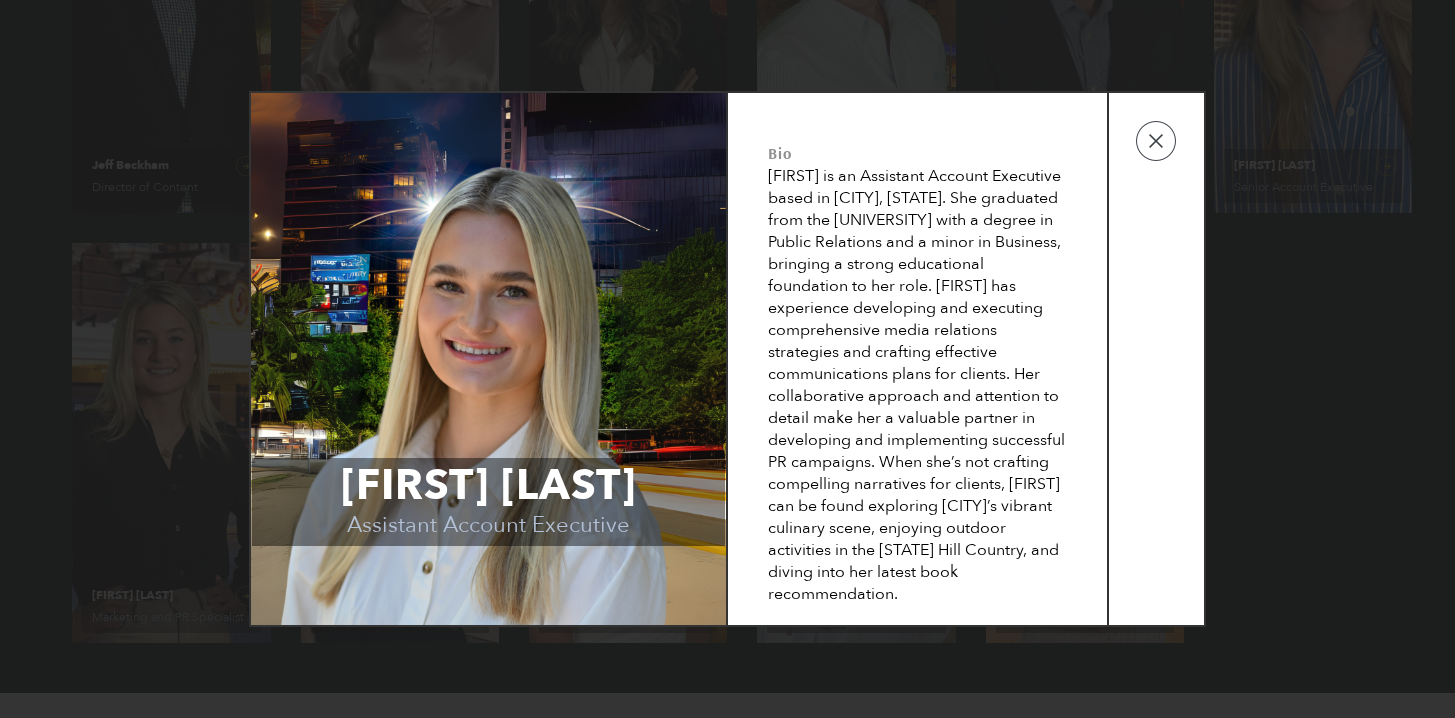 scroll, scrollTop: 1594, scrollLeft: 0, axis: vertical 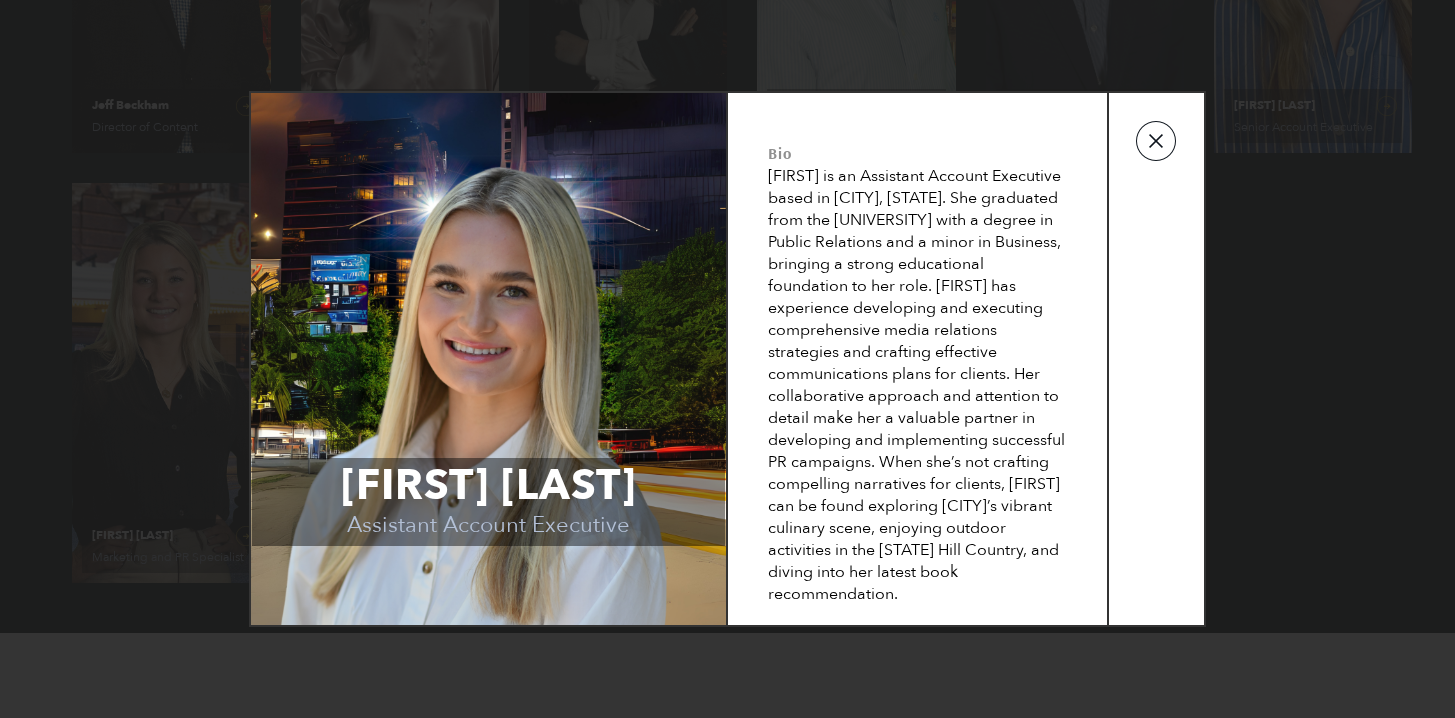 click at bounding box center (1156, 141) 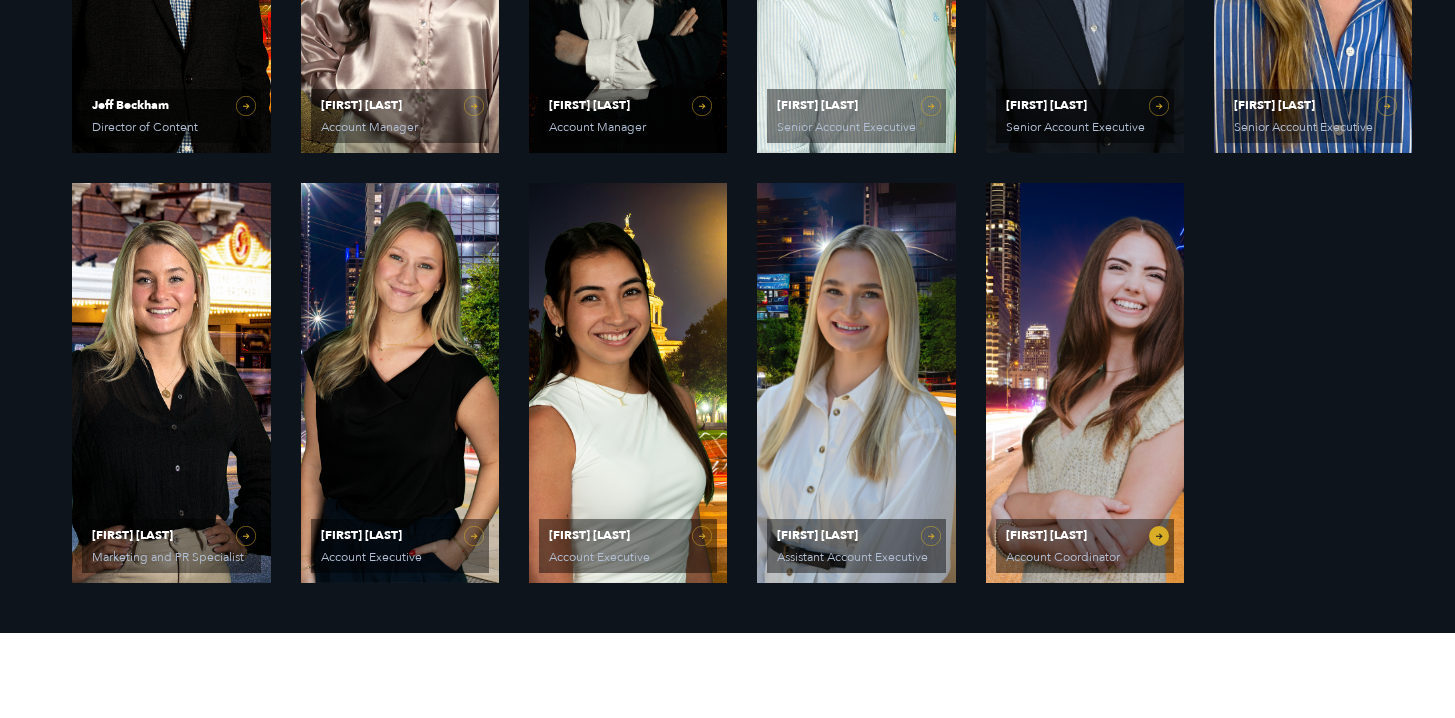 click on "[FIRST] [LAST]" at bounding box center [1085, 535] 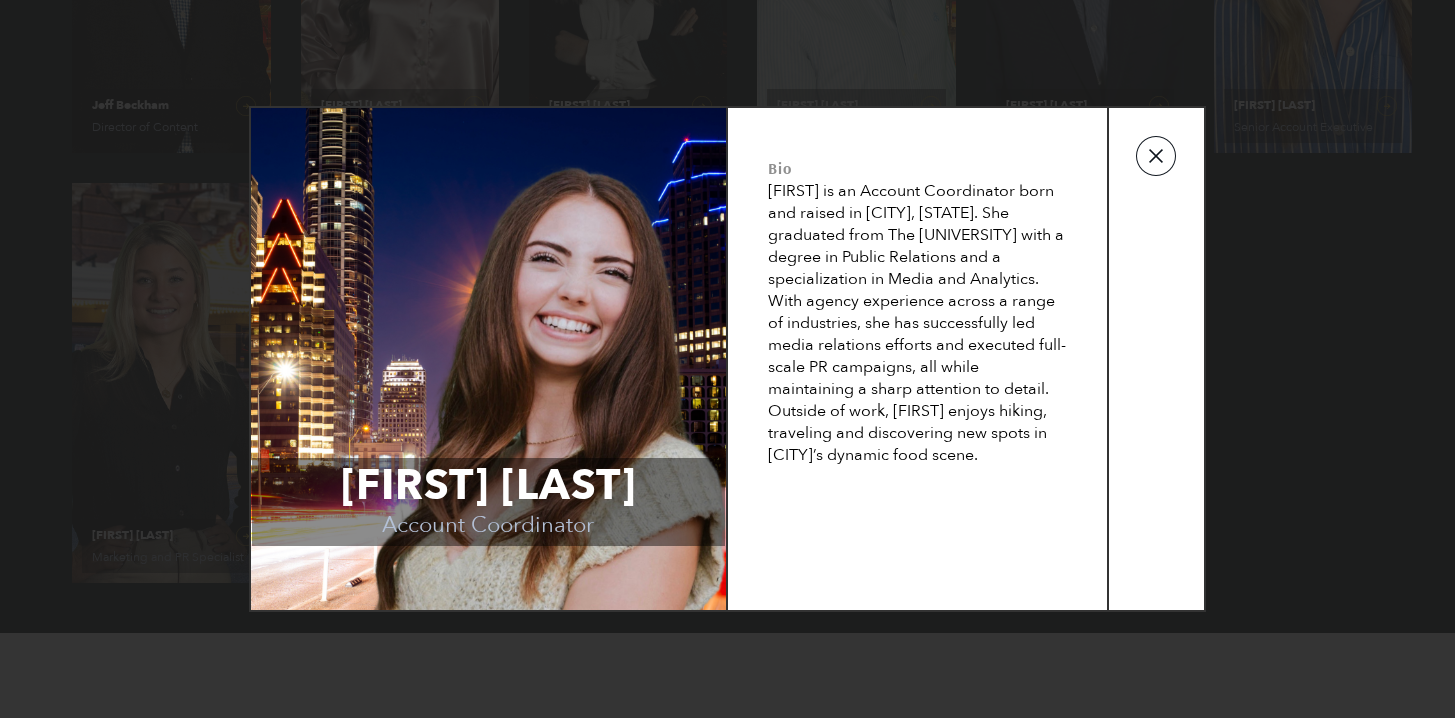 click at bounding box center [1156, 156] 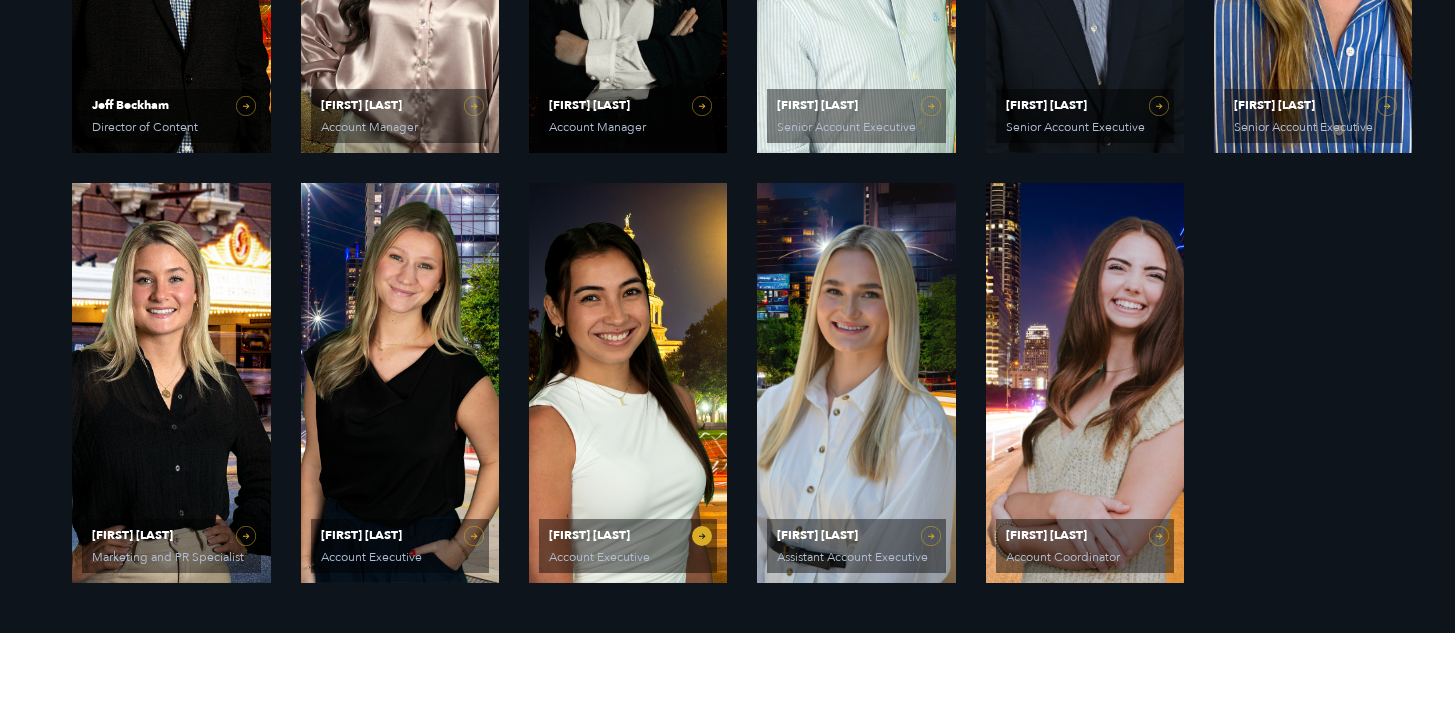 click on "[FIRST] [LAST] Account Executive" at bounding box center (628, 546) 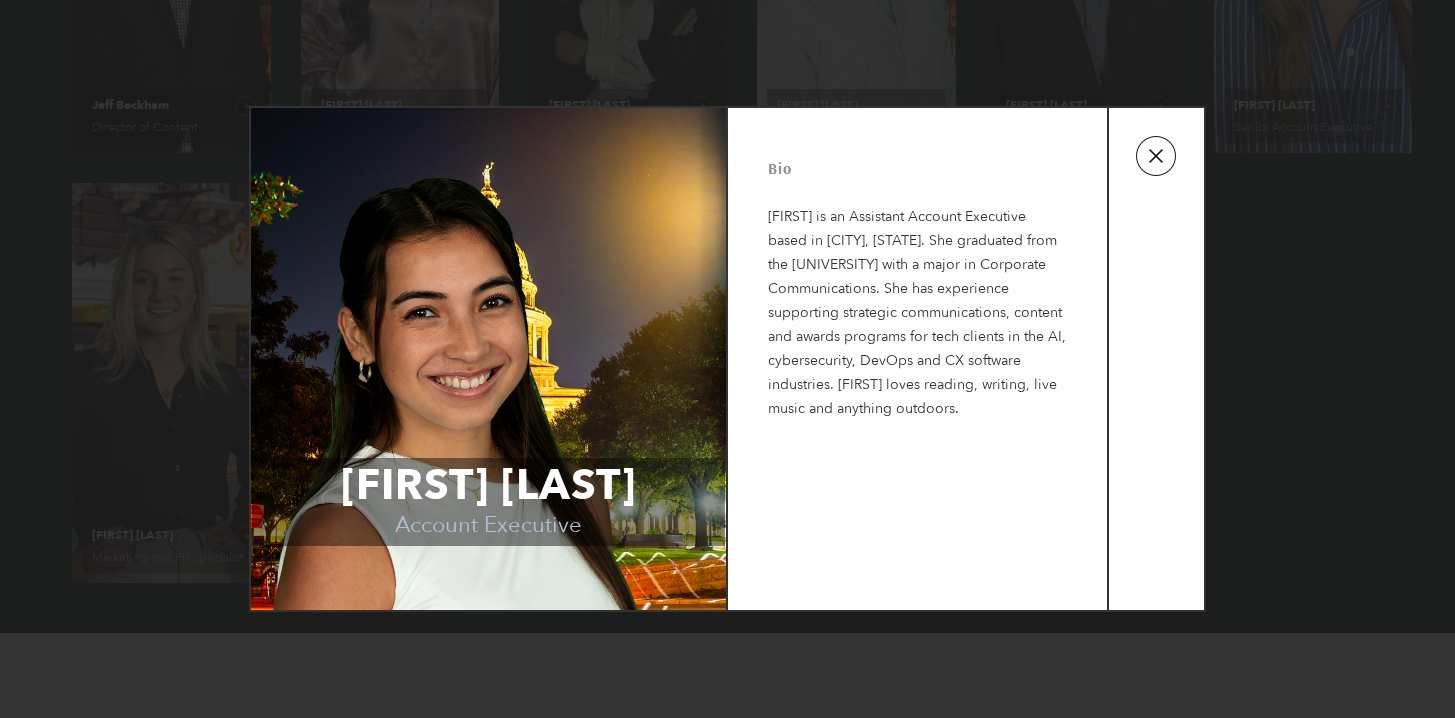 click at bounding box center [1156, 156] 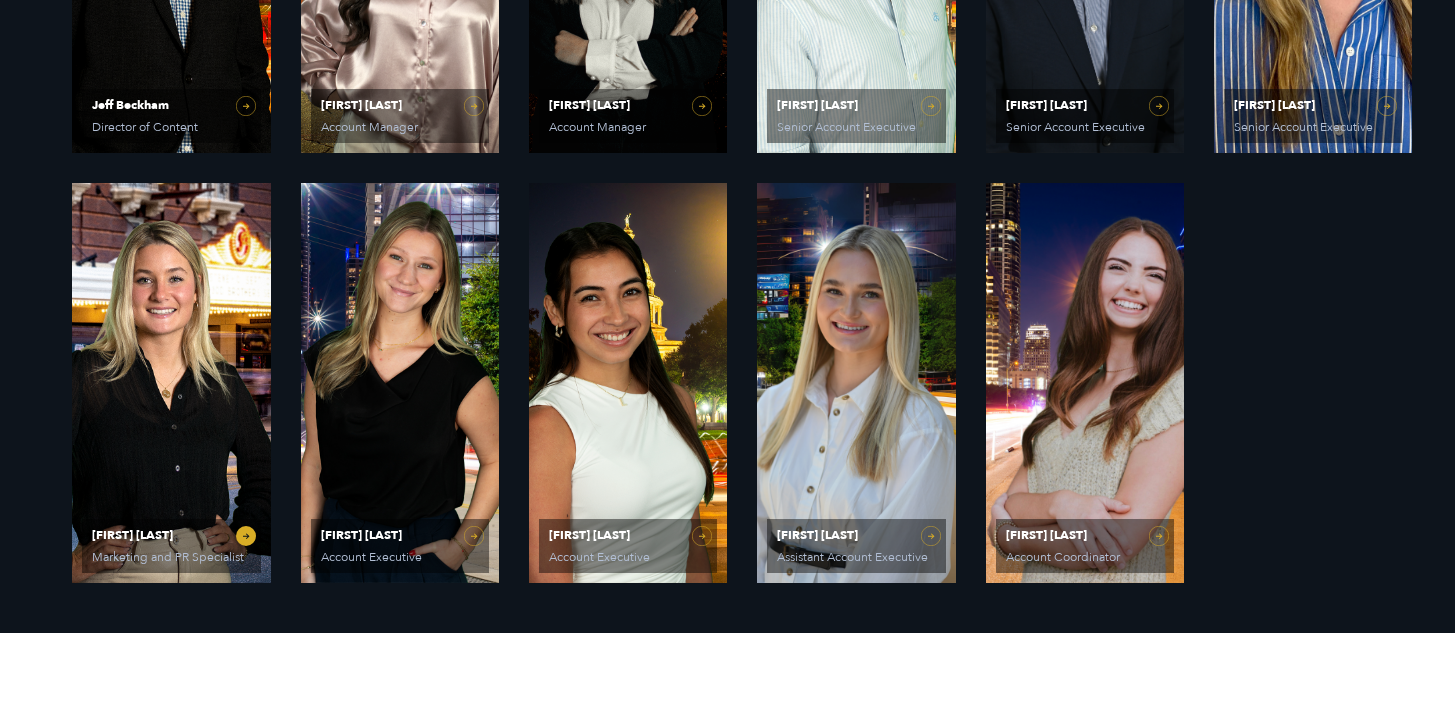 click on "[FIRST] [LAST]" at bounding box center (171, 535) 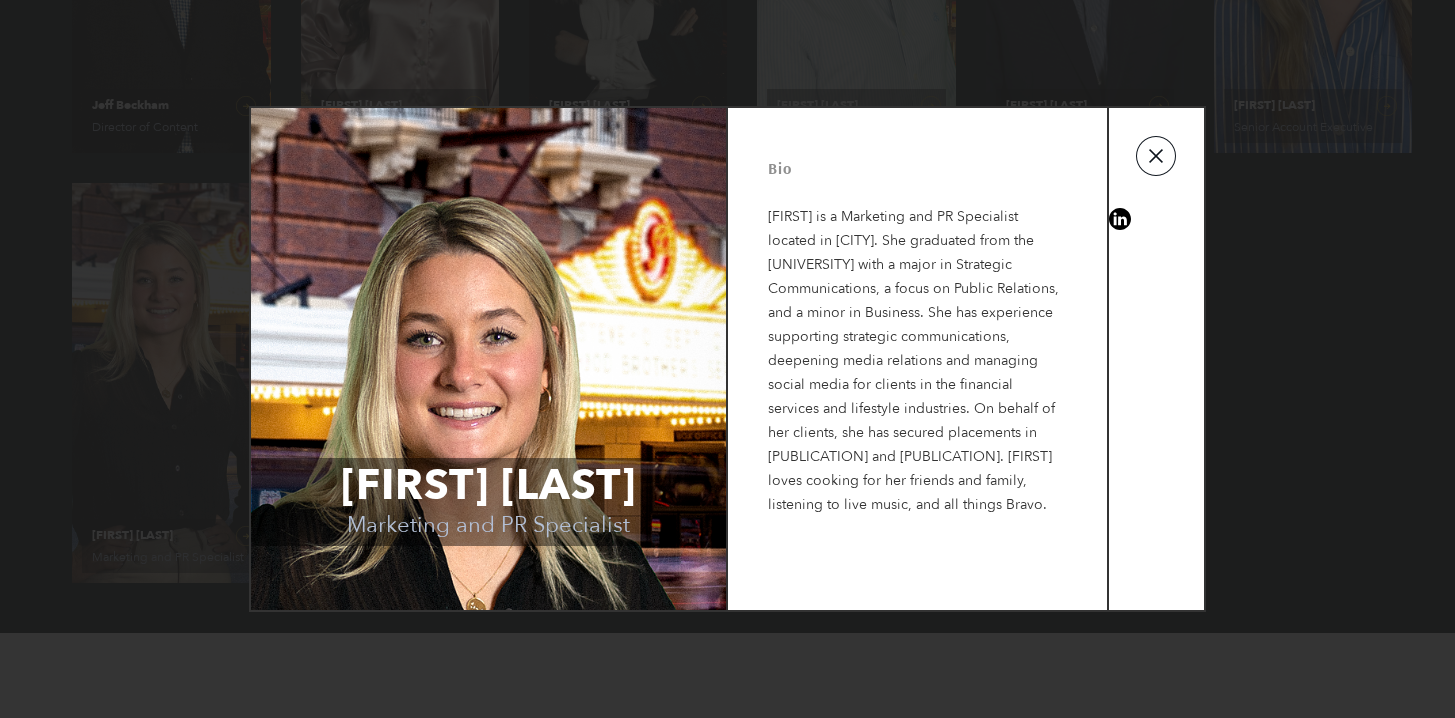 click at bounding box center [1156, 156] 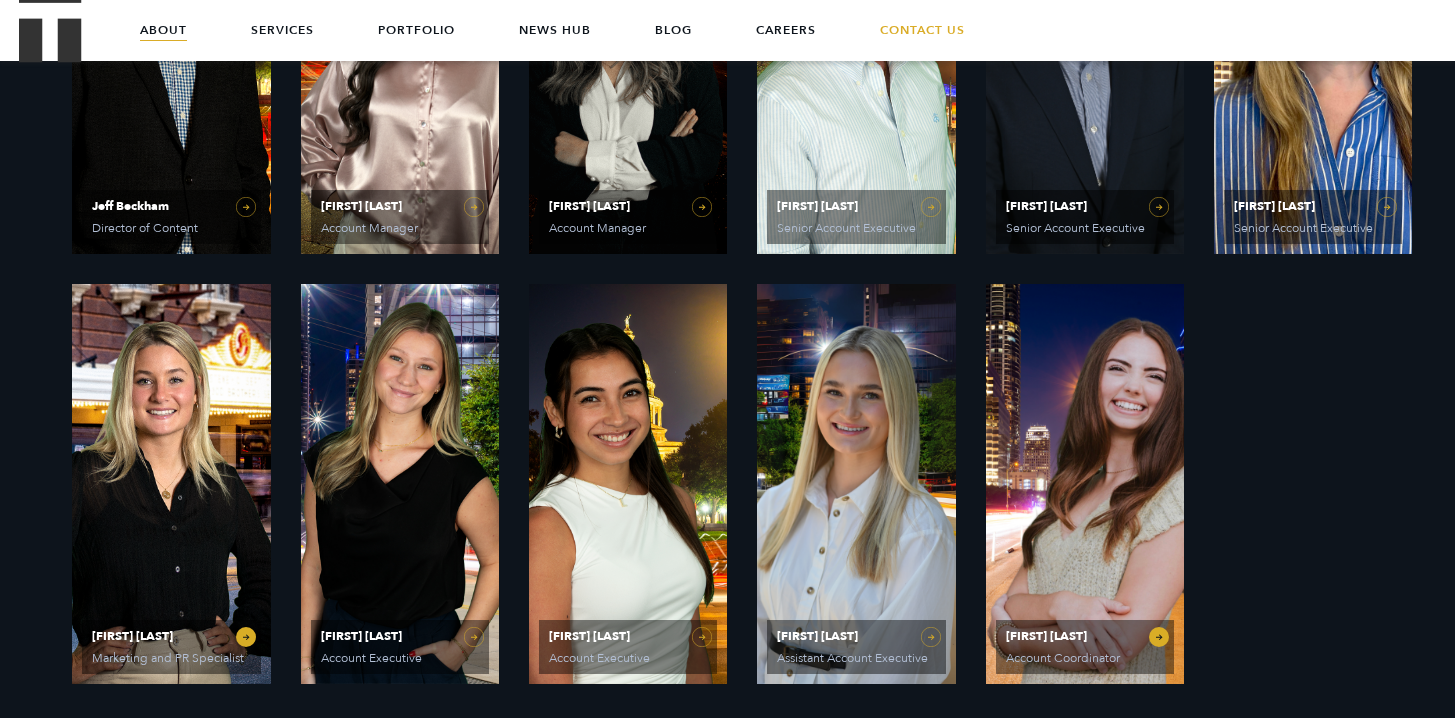 scroll, scrollTop: 1465, scrollLeft: 0, axis: vertical 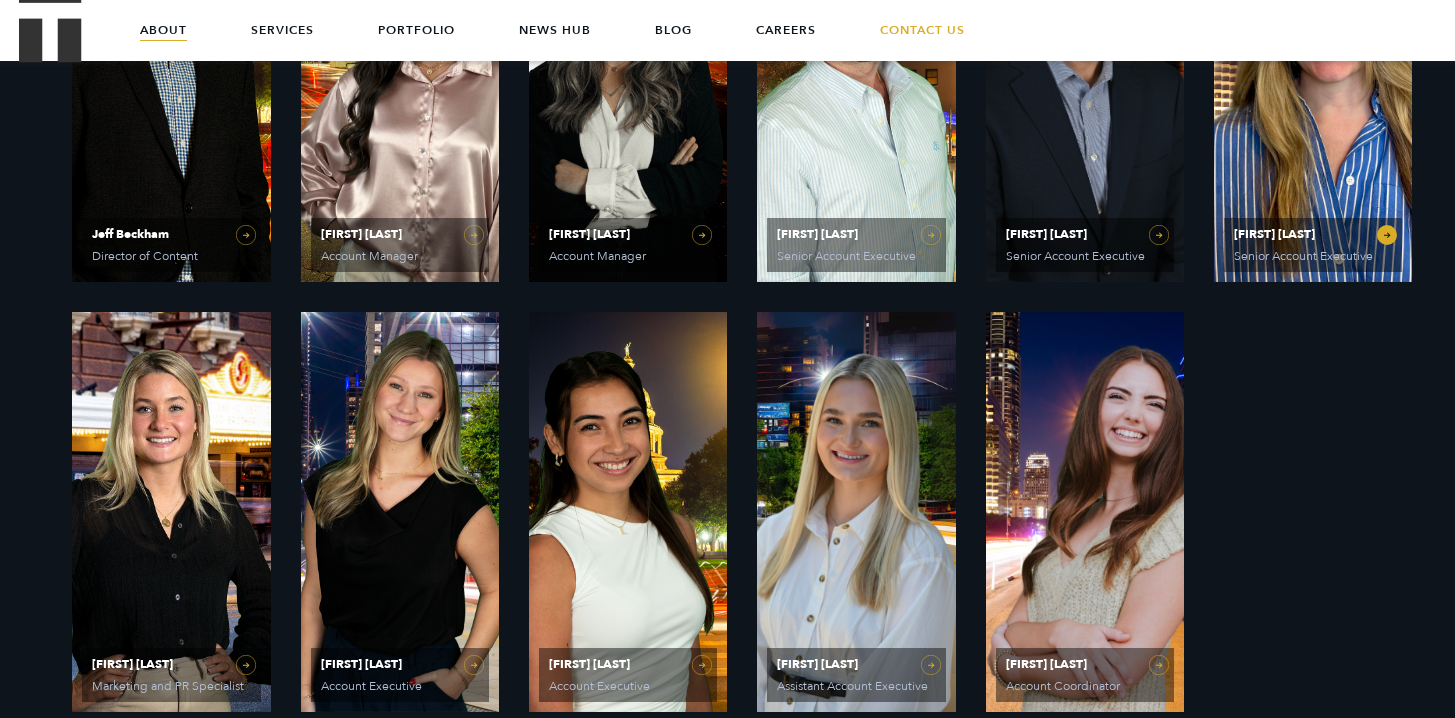 click on "[FIRST] [LAST]" at bounding box center [1313, 234] 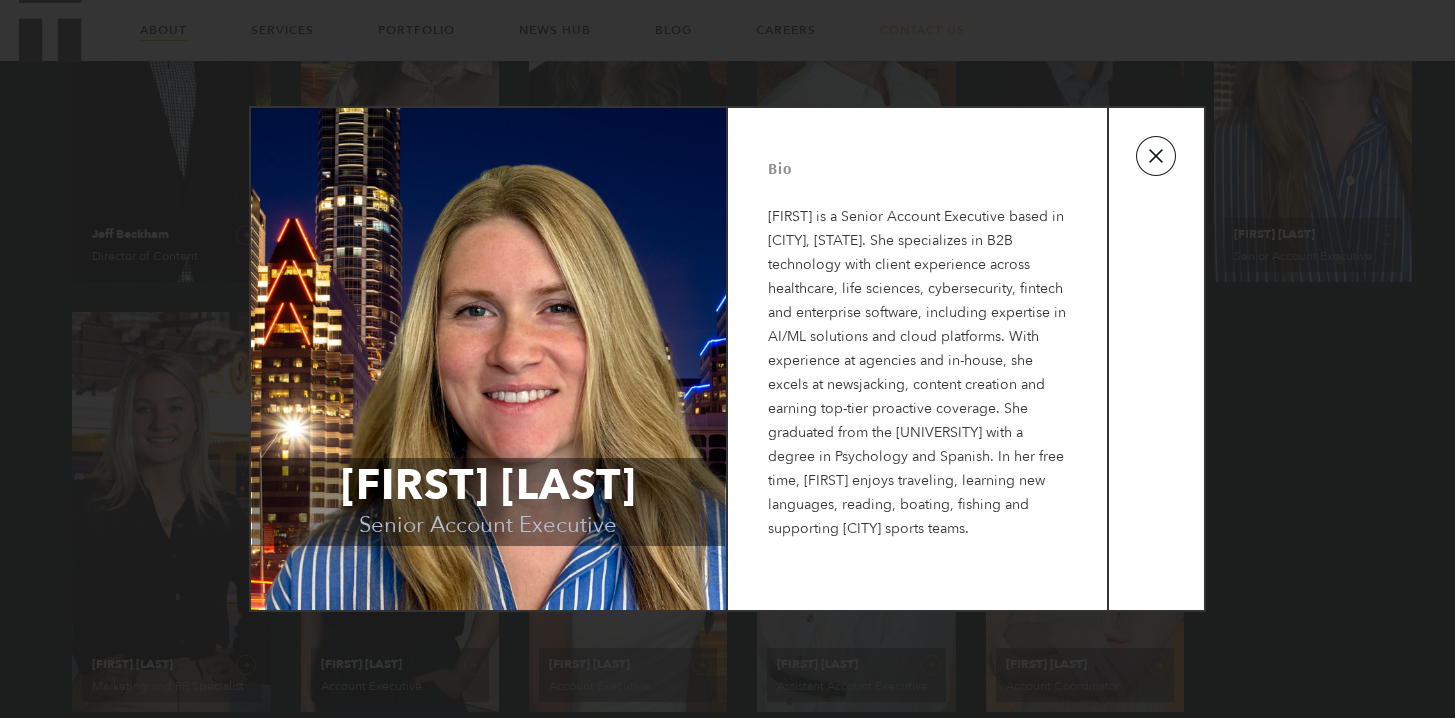 click at bounding box center [1156, 156] 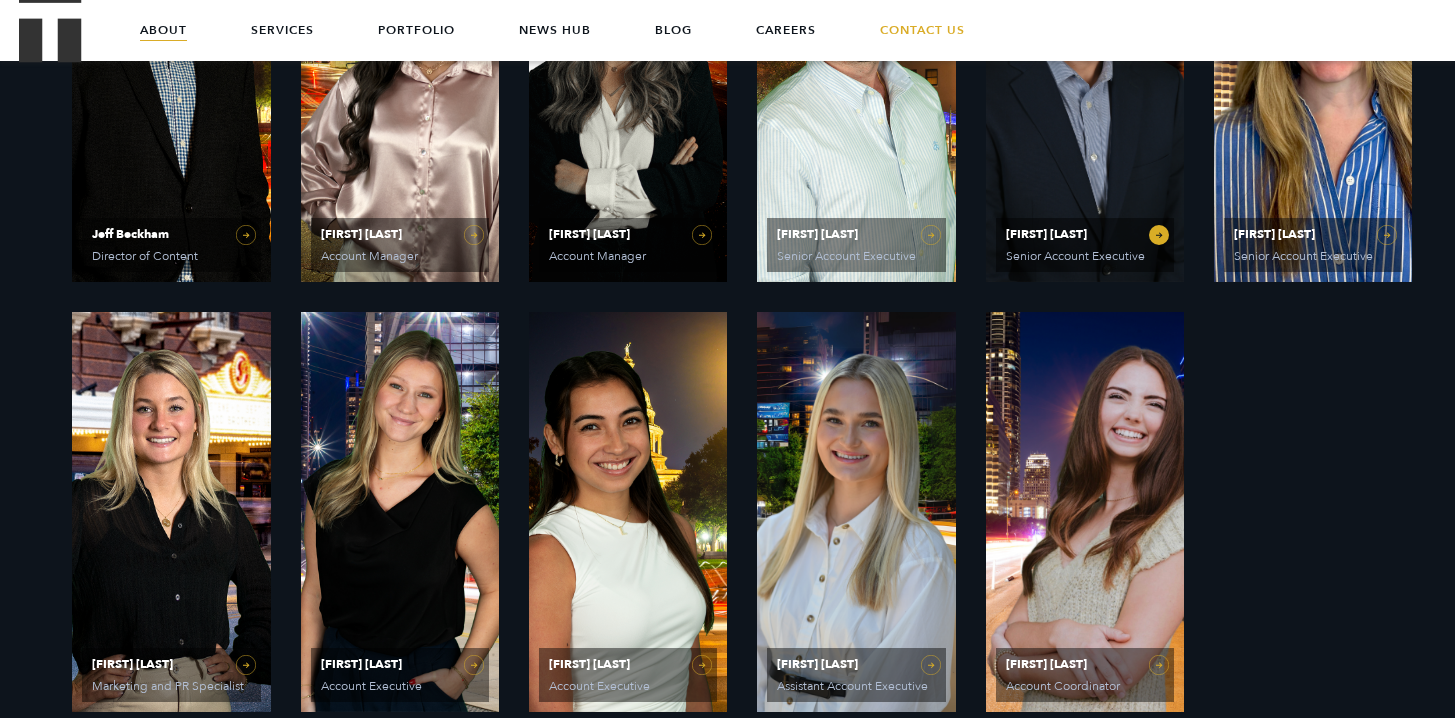 click on "Senior Account Executive" at bounding box center [1083, 256] 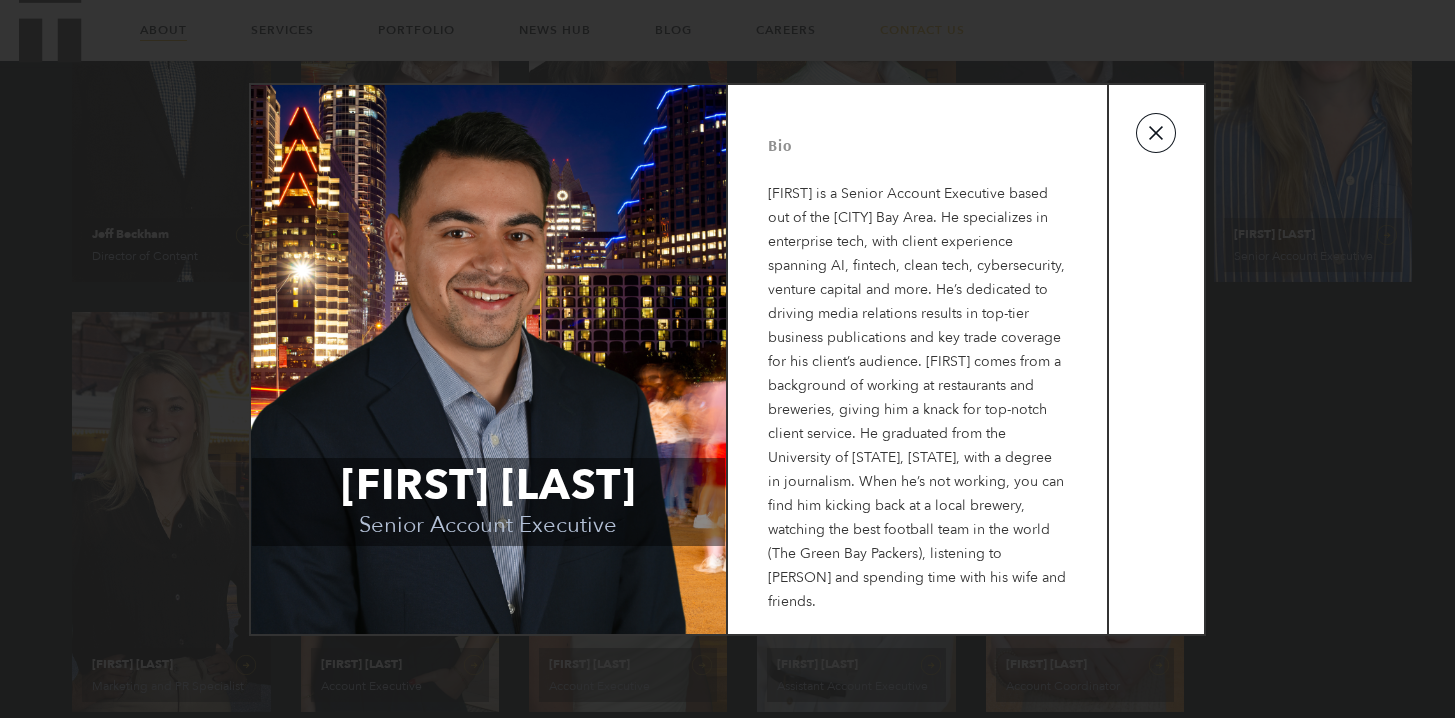 click at bounding box center (1156, 133) 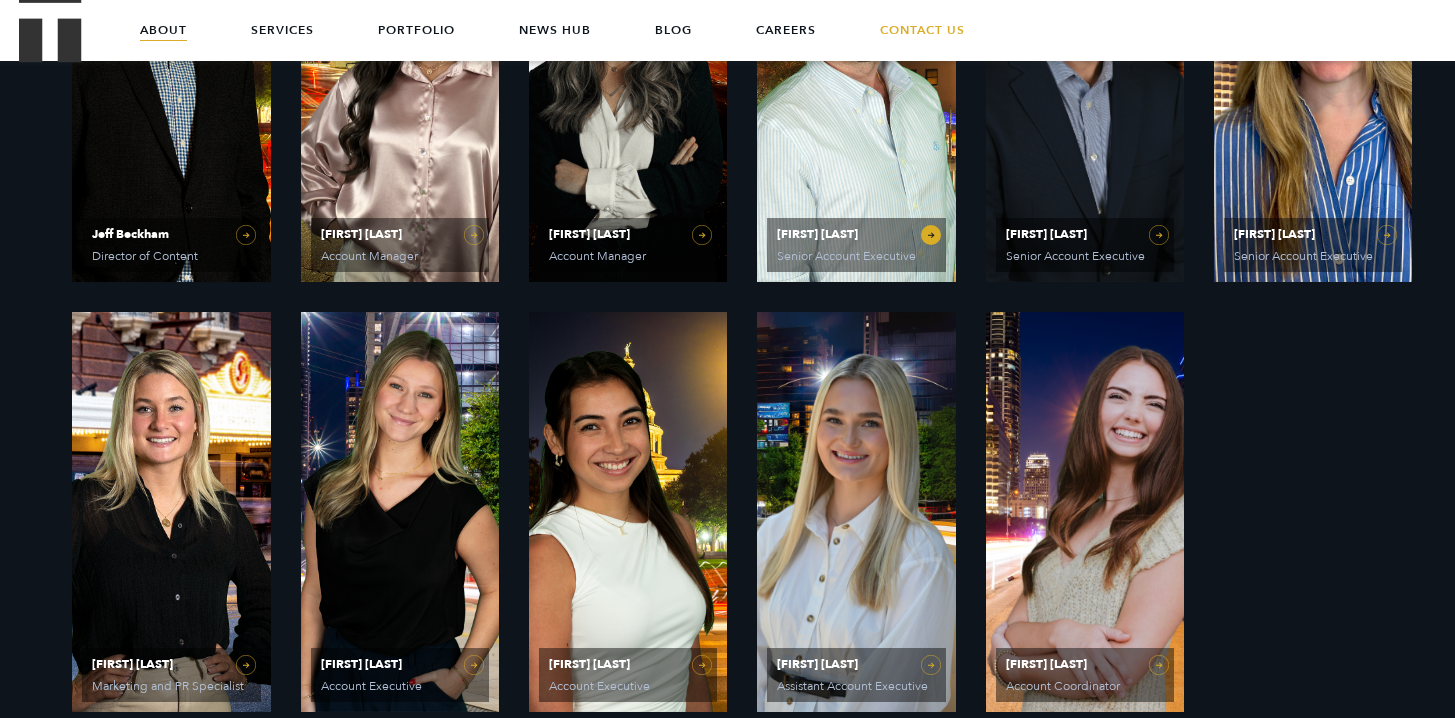 click on "[FIRST] [LAST]" at bounding box center (856, 234) 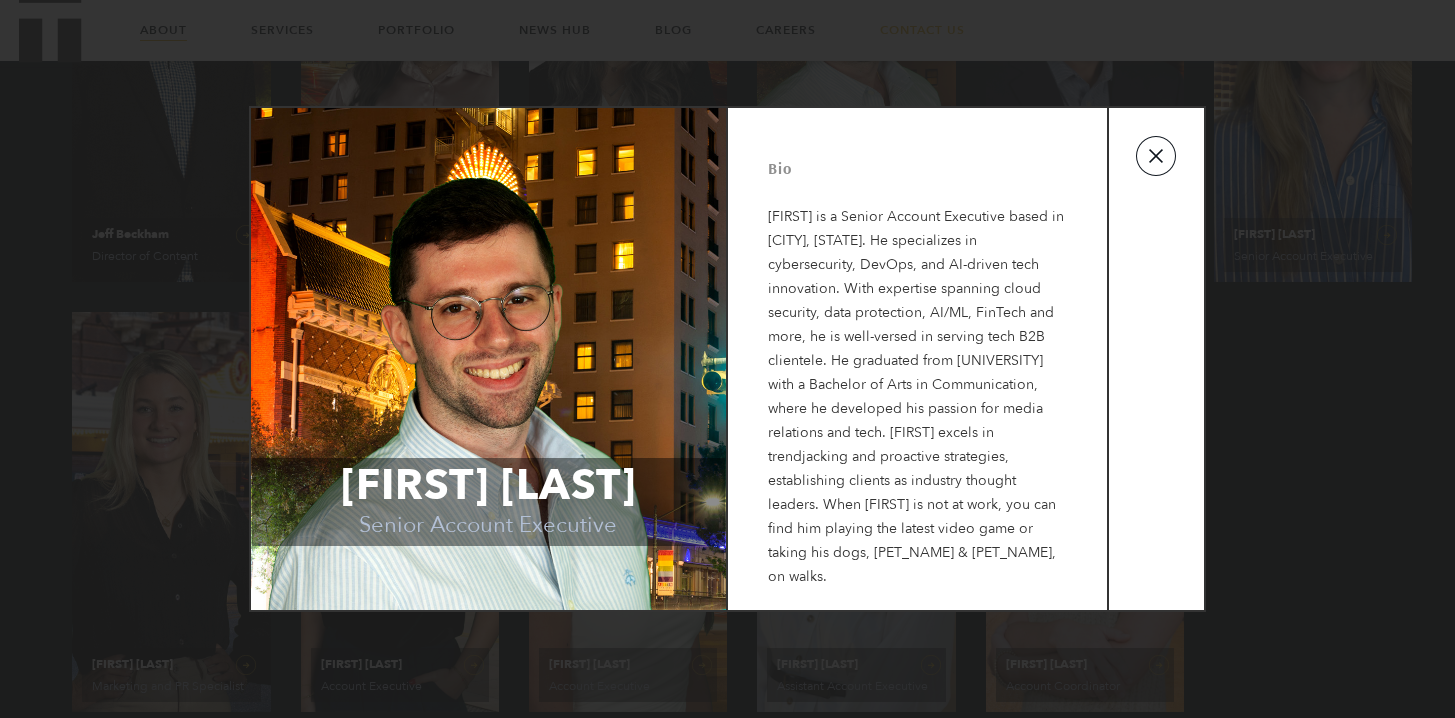 click at bounding box center [1156, 156] 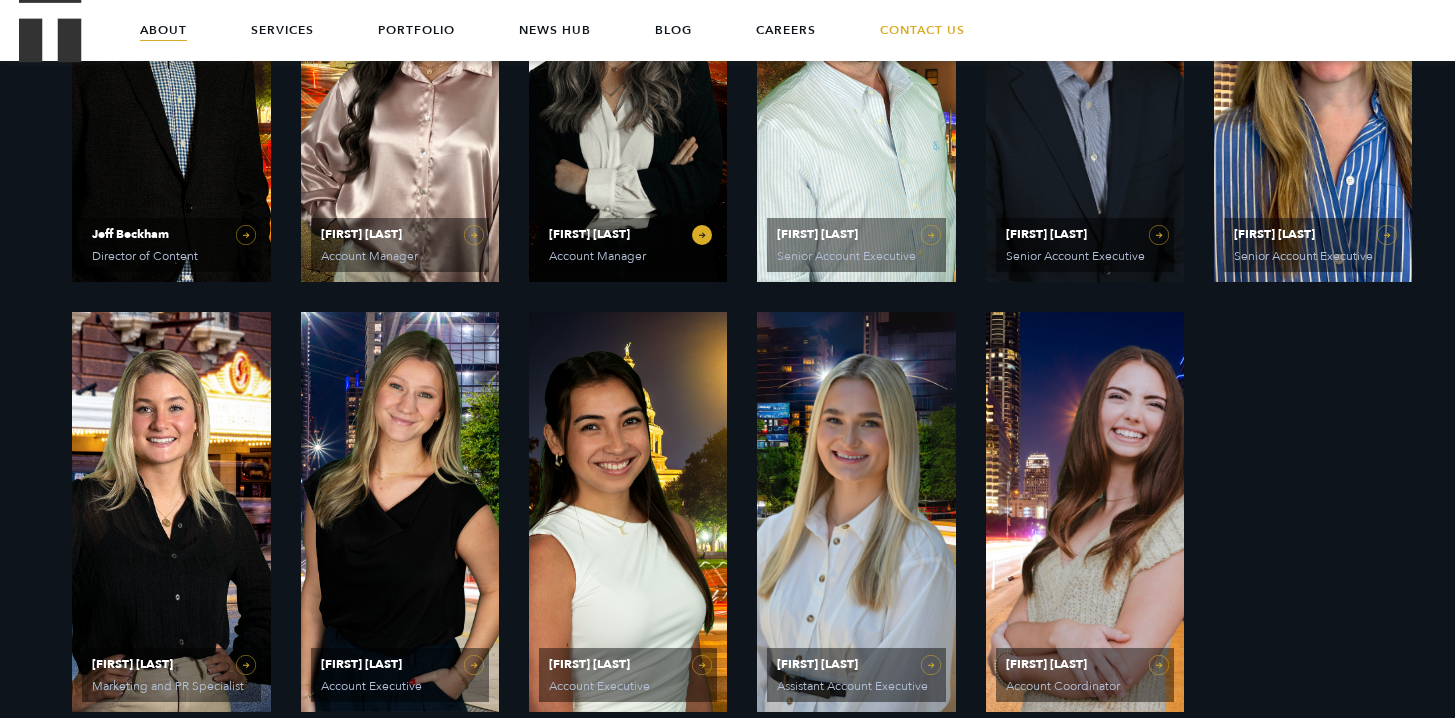 click on "[FIRST] [LAST]" at bounding box center [628, 234] 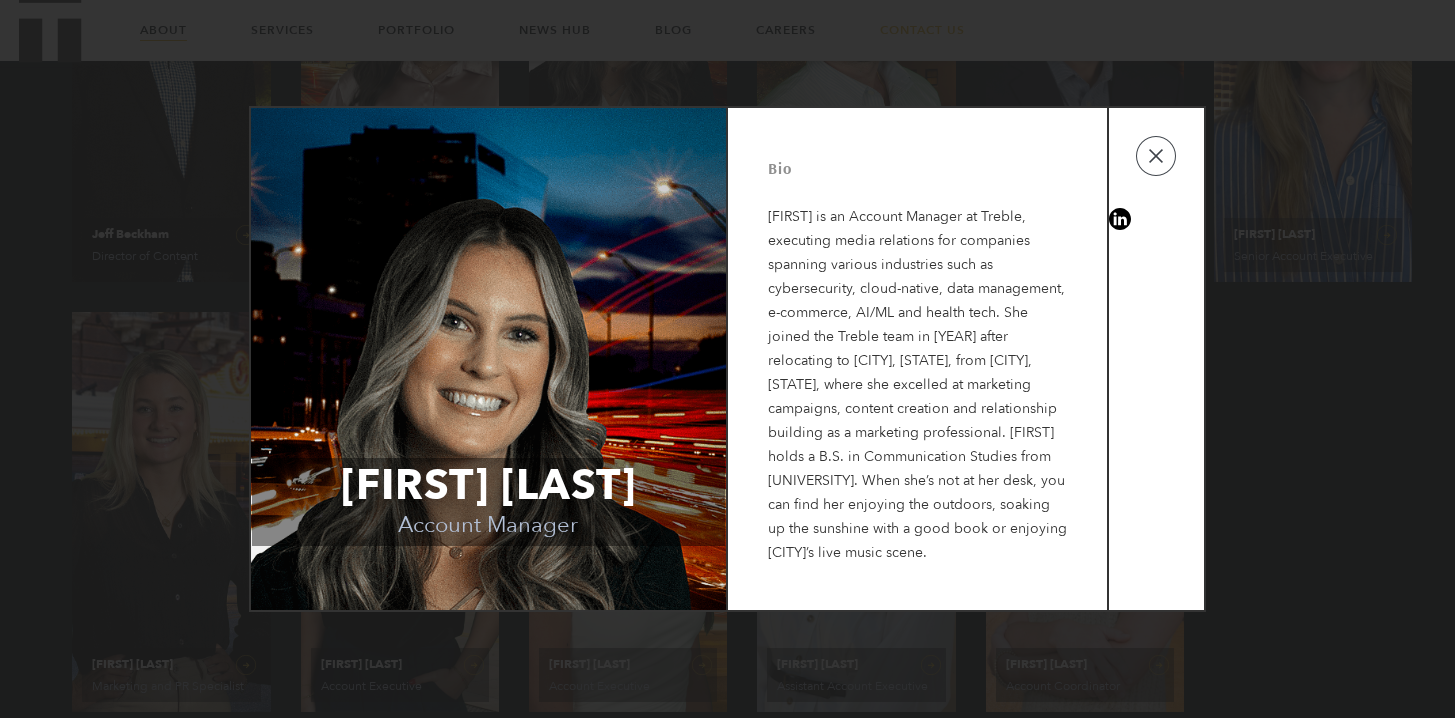 click at bounding box center (1156, 359) 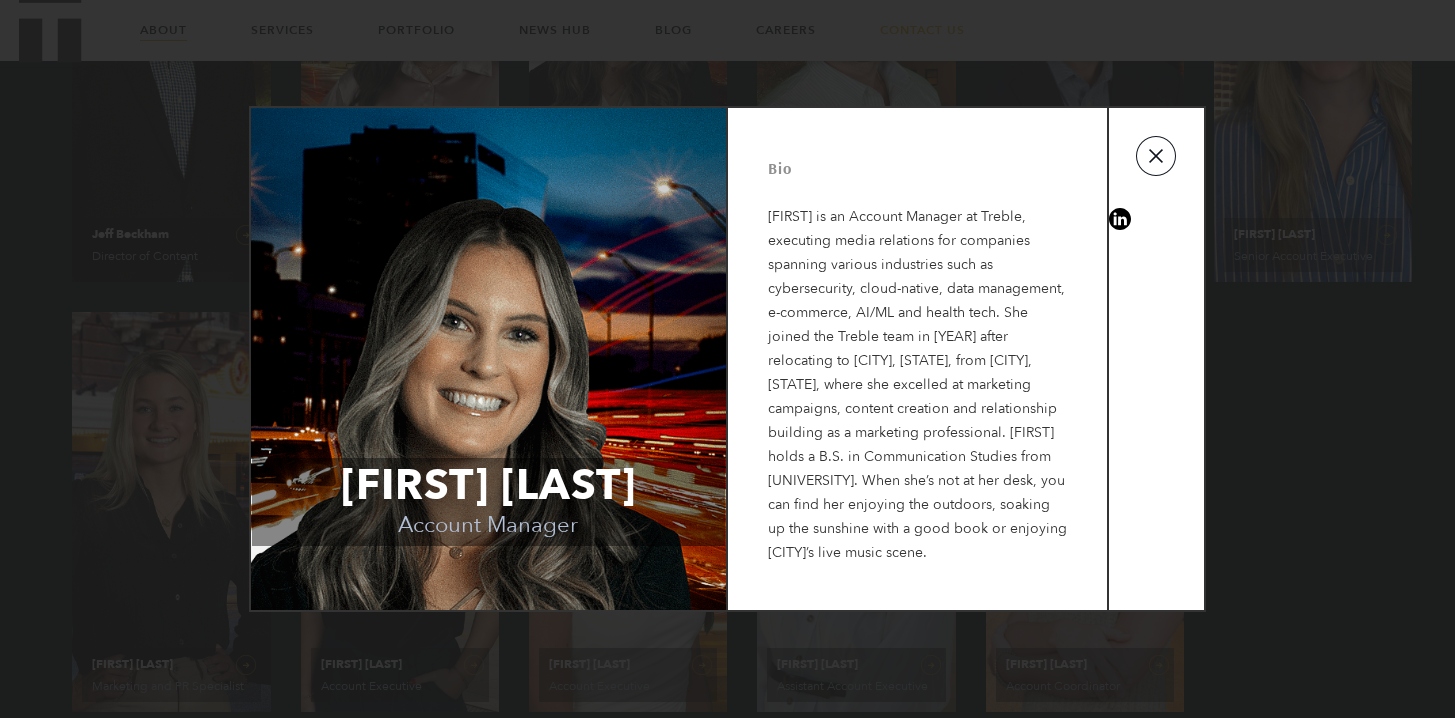 click at bounding box center (1156, 156) 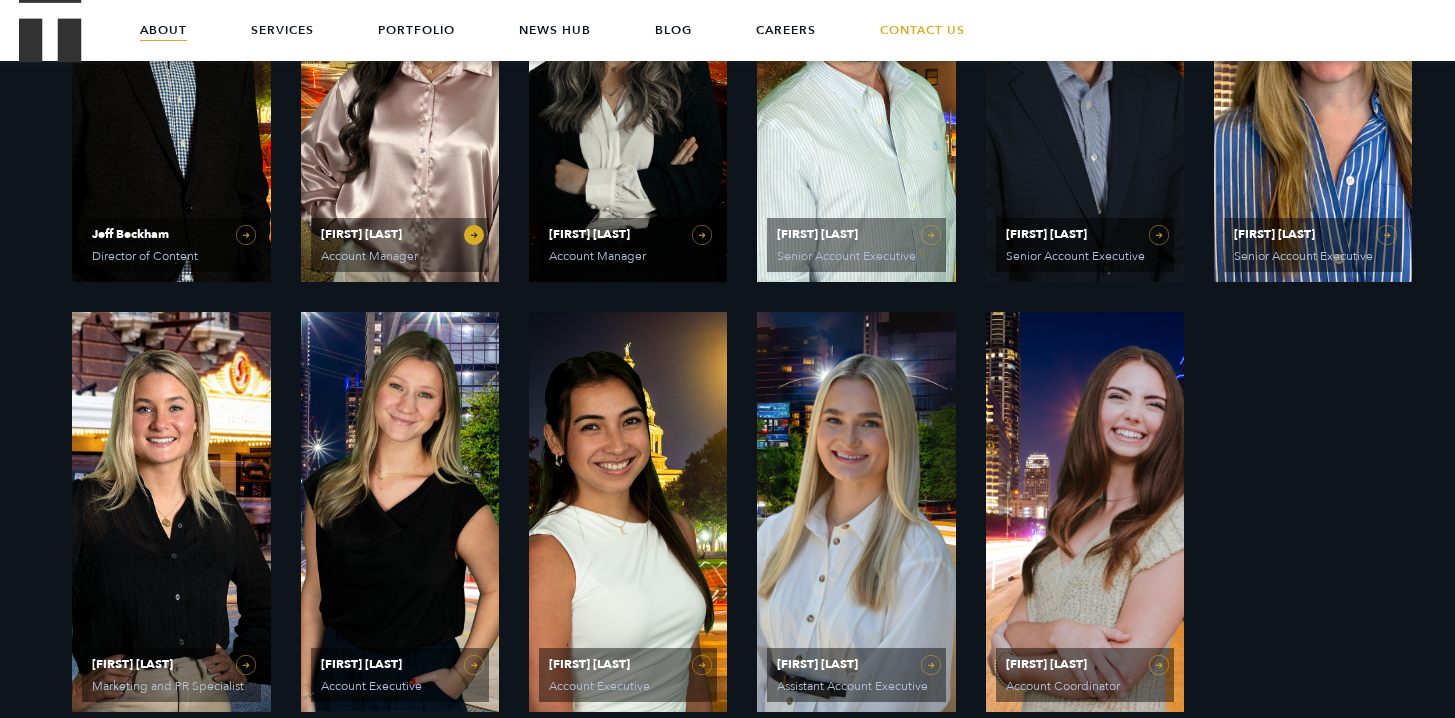 click on "[FIRST] [LAST]" at bounding box center (400, 234) 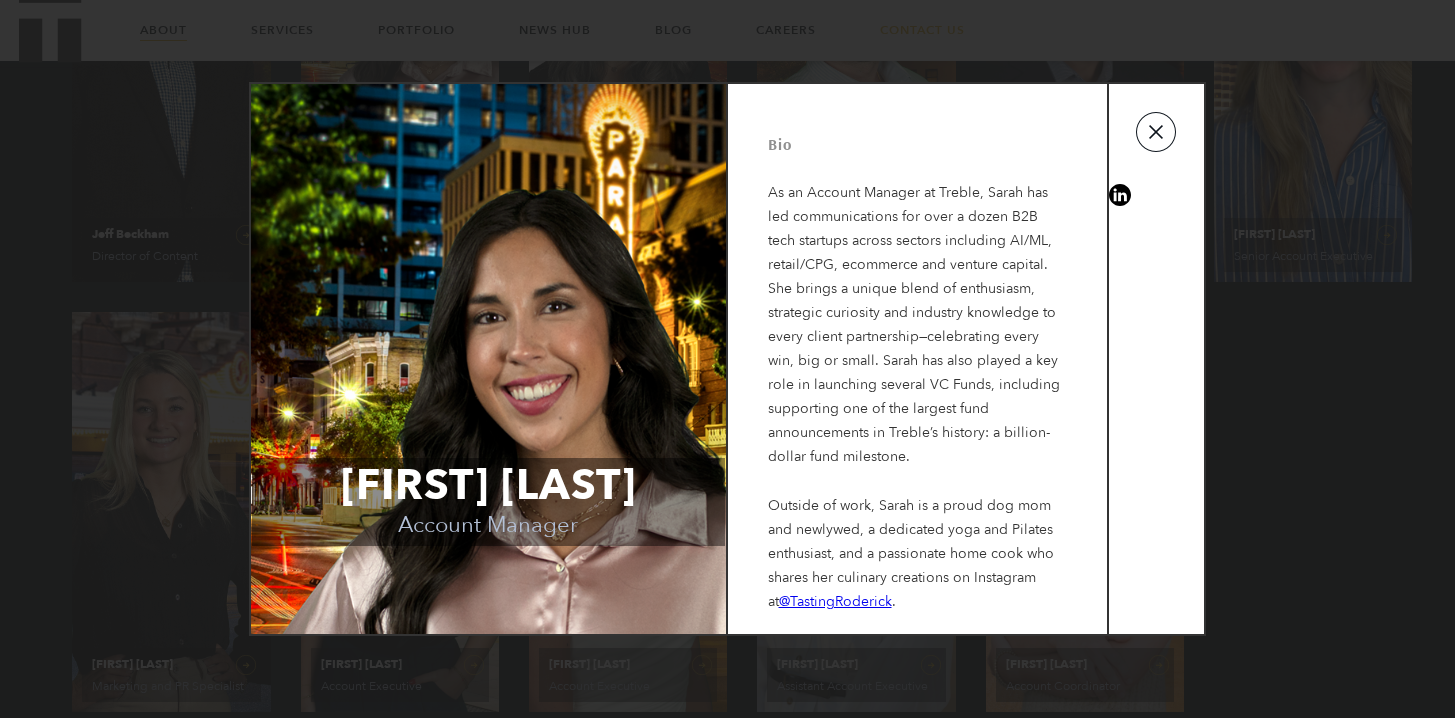 click at bounding box center [1156, 132] 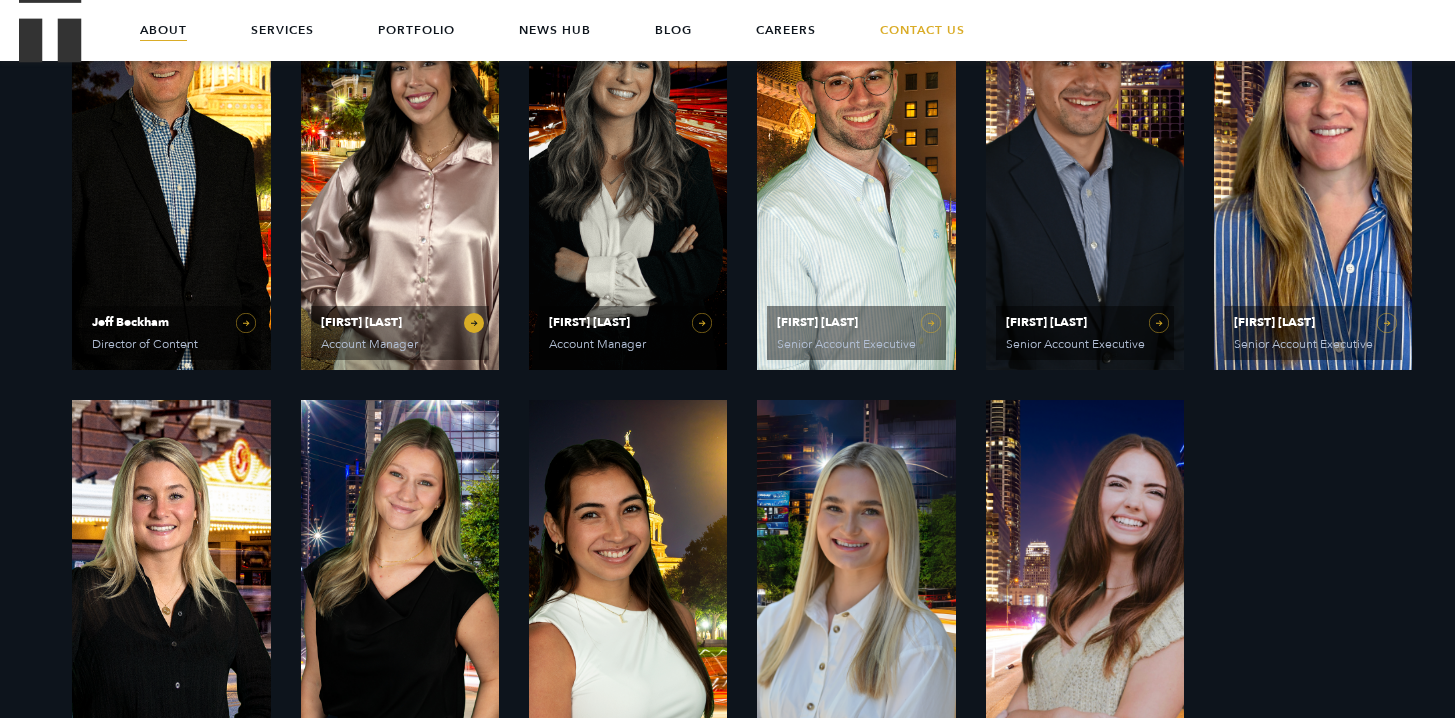 scroll, scrollTop: 1347, scrollLeft: 0, axis: vertical 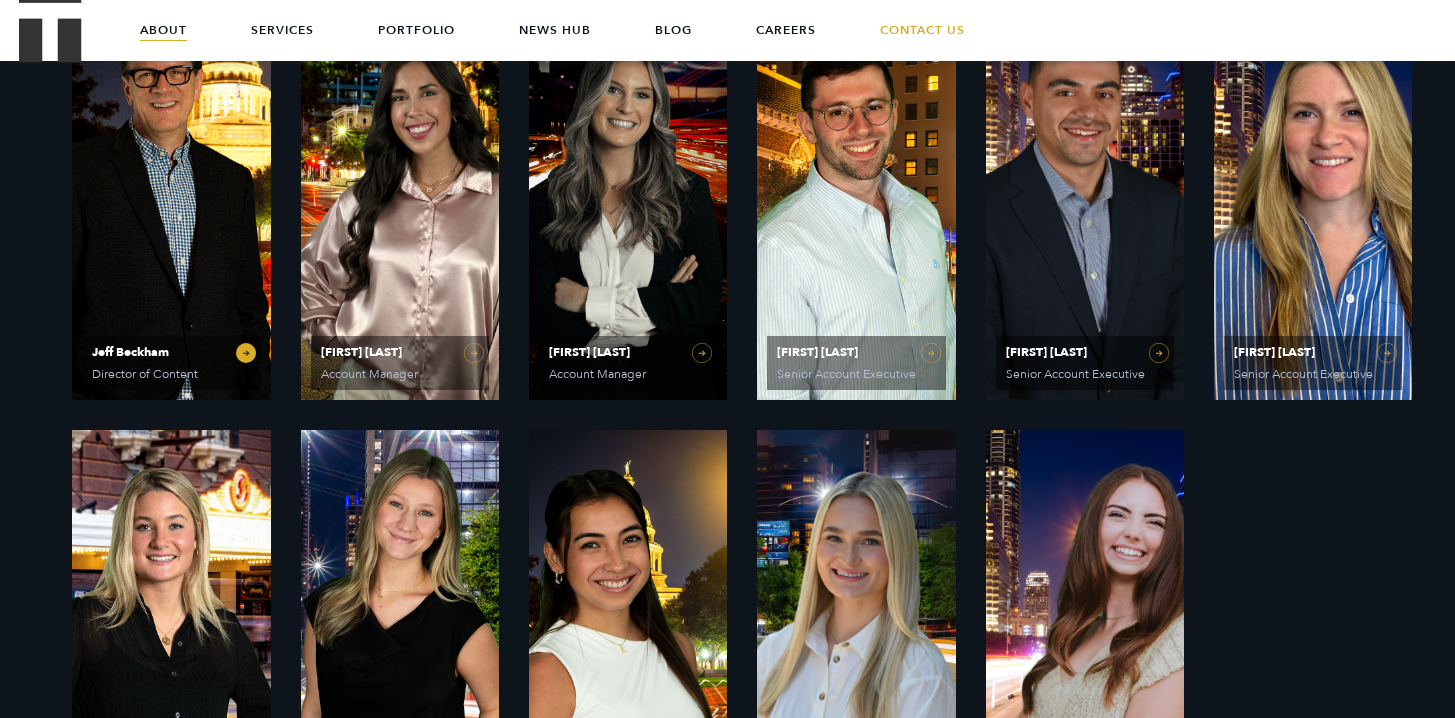 click on "Jeff Beckham" at bounding box center [171, 352] 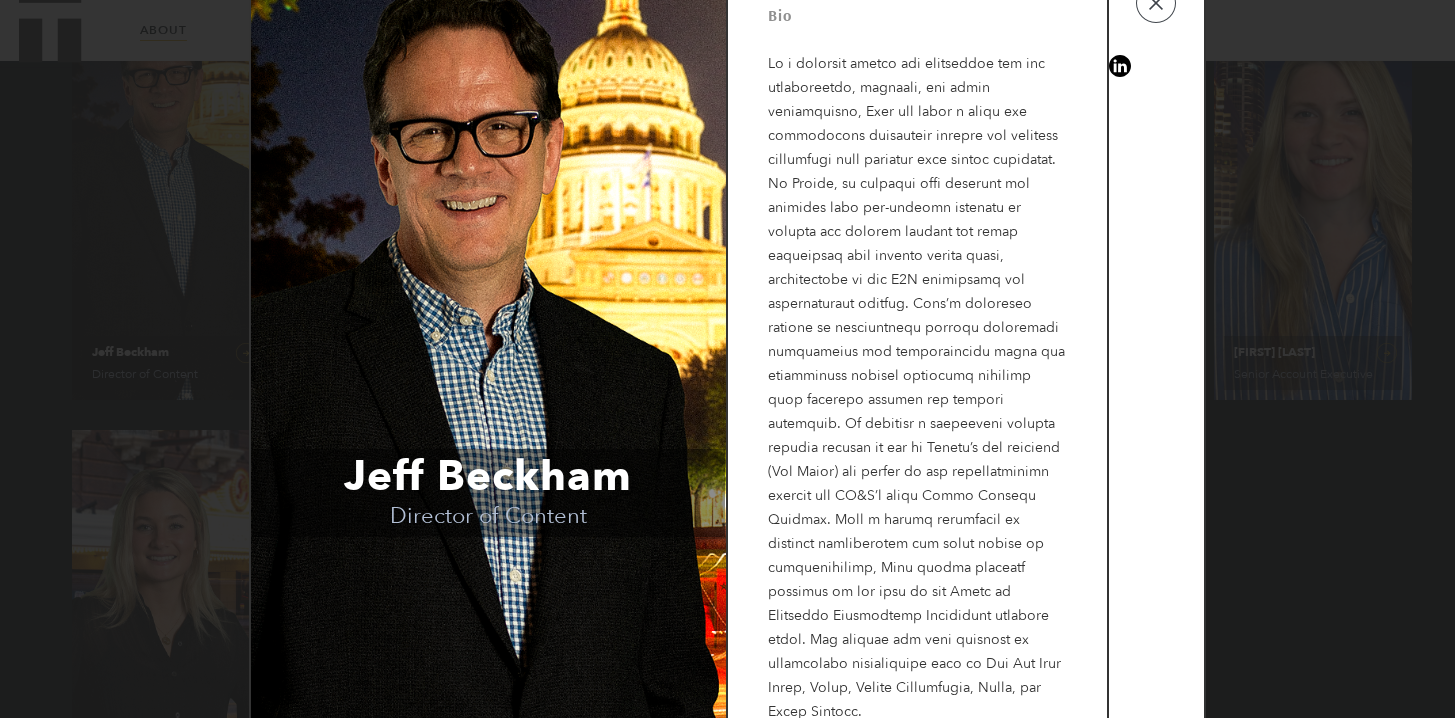 scroll, scrollTop: 51, scrollLeft: 0, axis: vertical 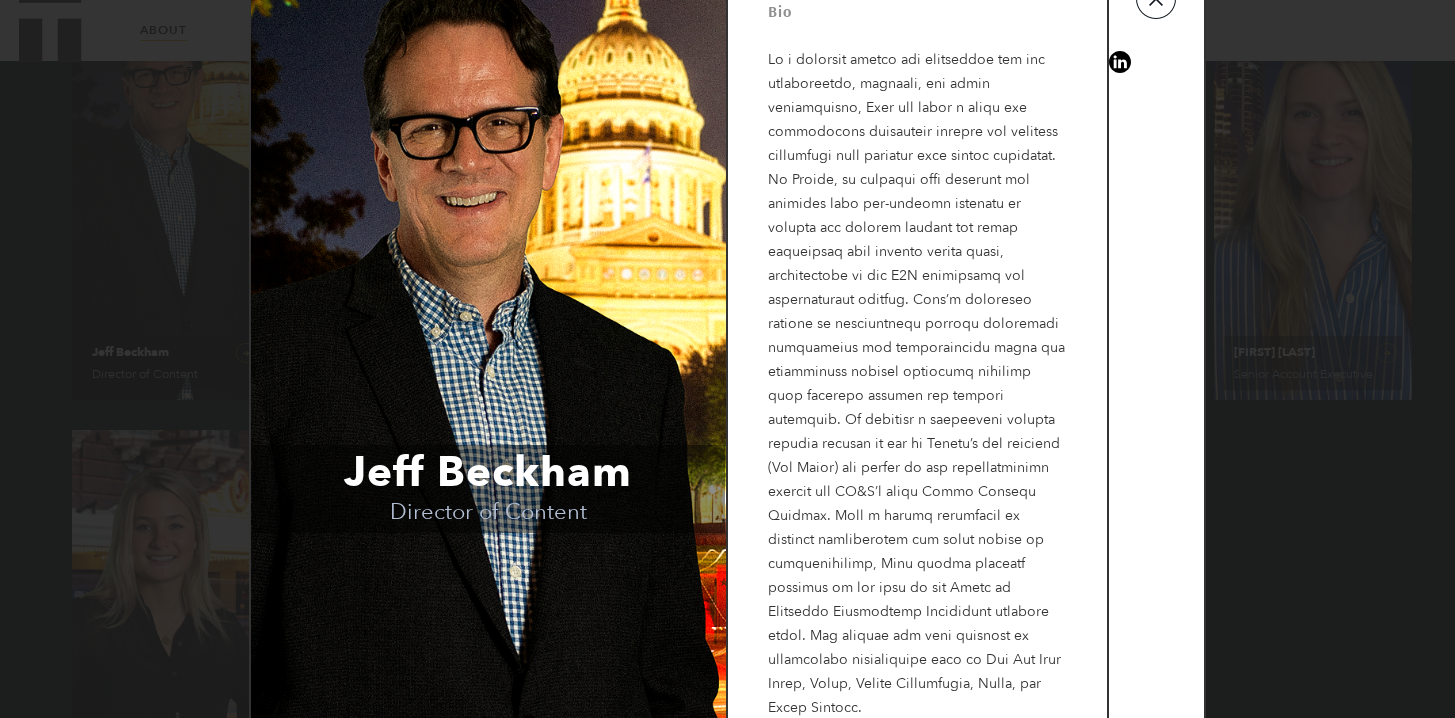 click at bounding box center [1156, -1] 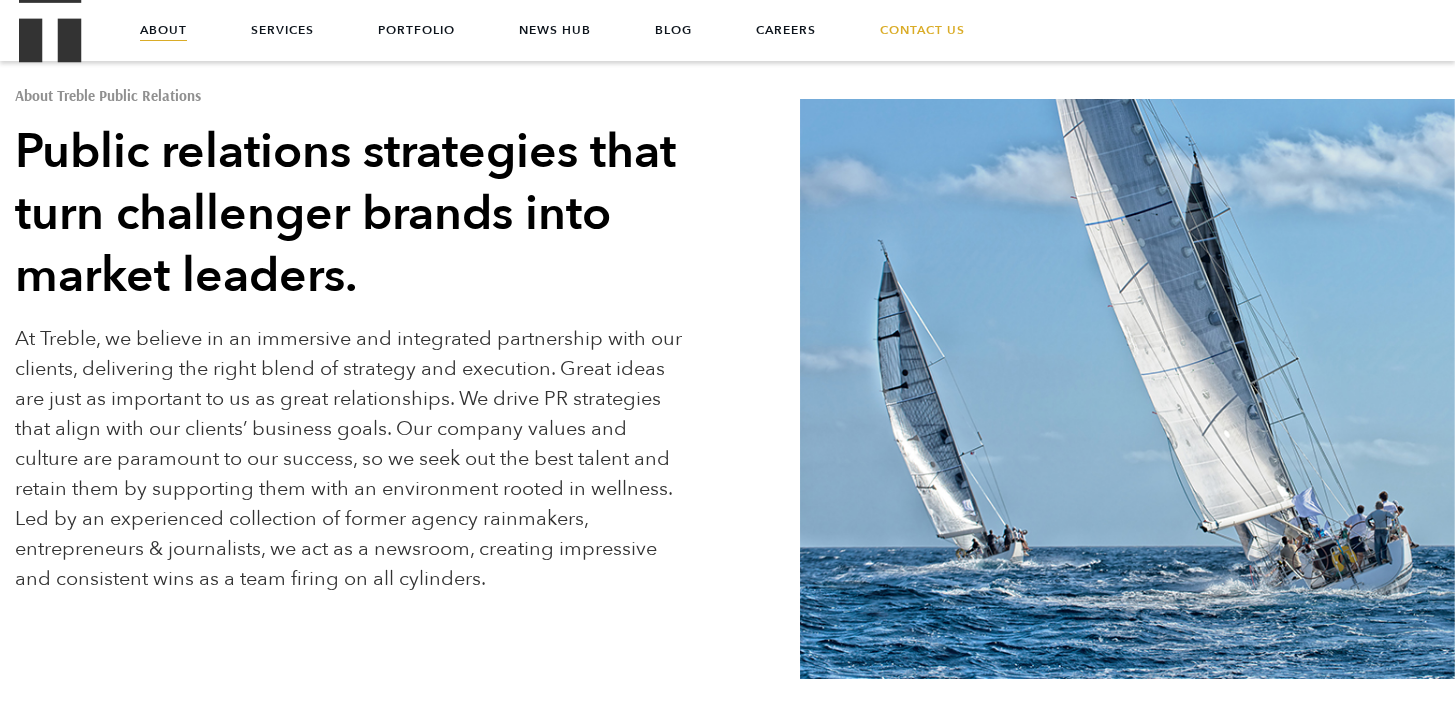 scroll, scrollTop: 0, scrollLeft: 0, axis: both 